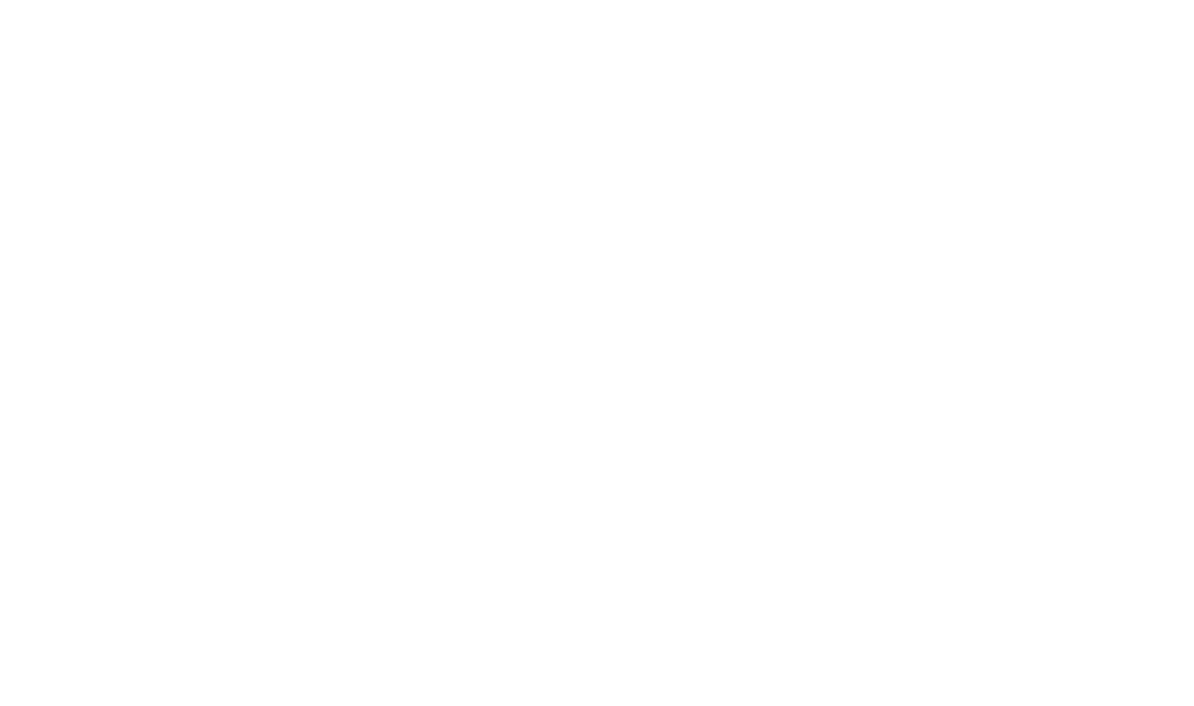 scroll, scrollTop: 0, scrollLeft: 0, axis: both 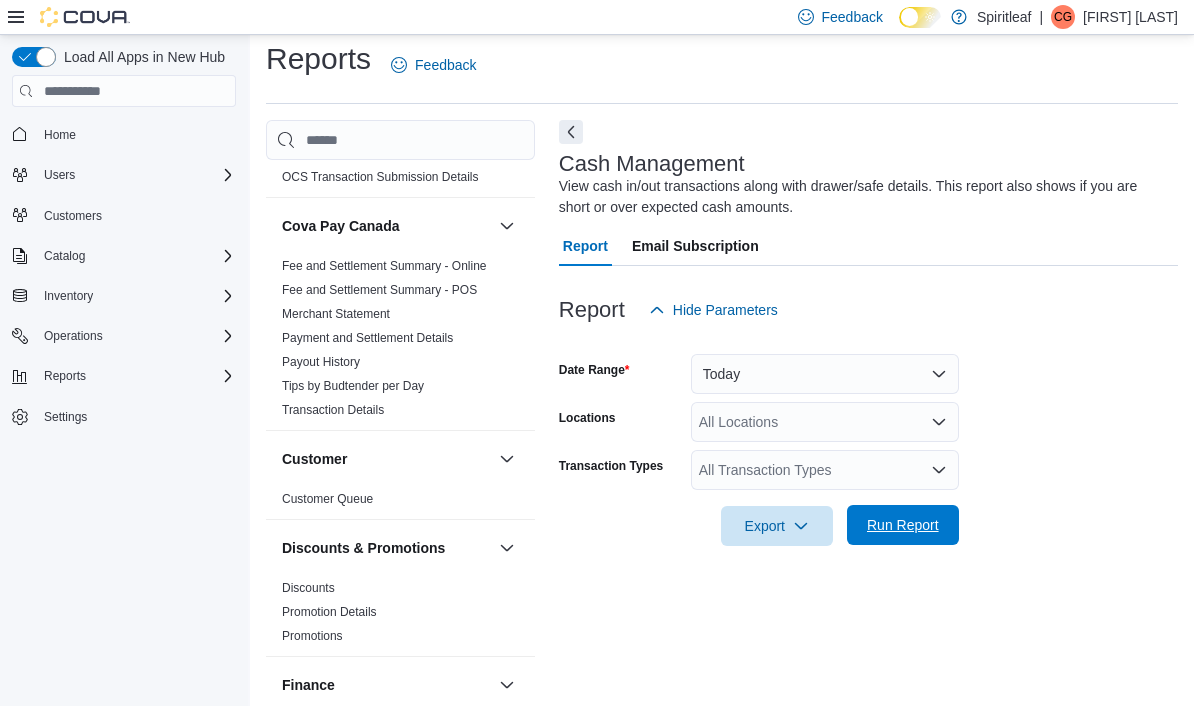 click on "Run Report" at bounding box center [903, 525] 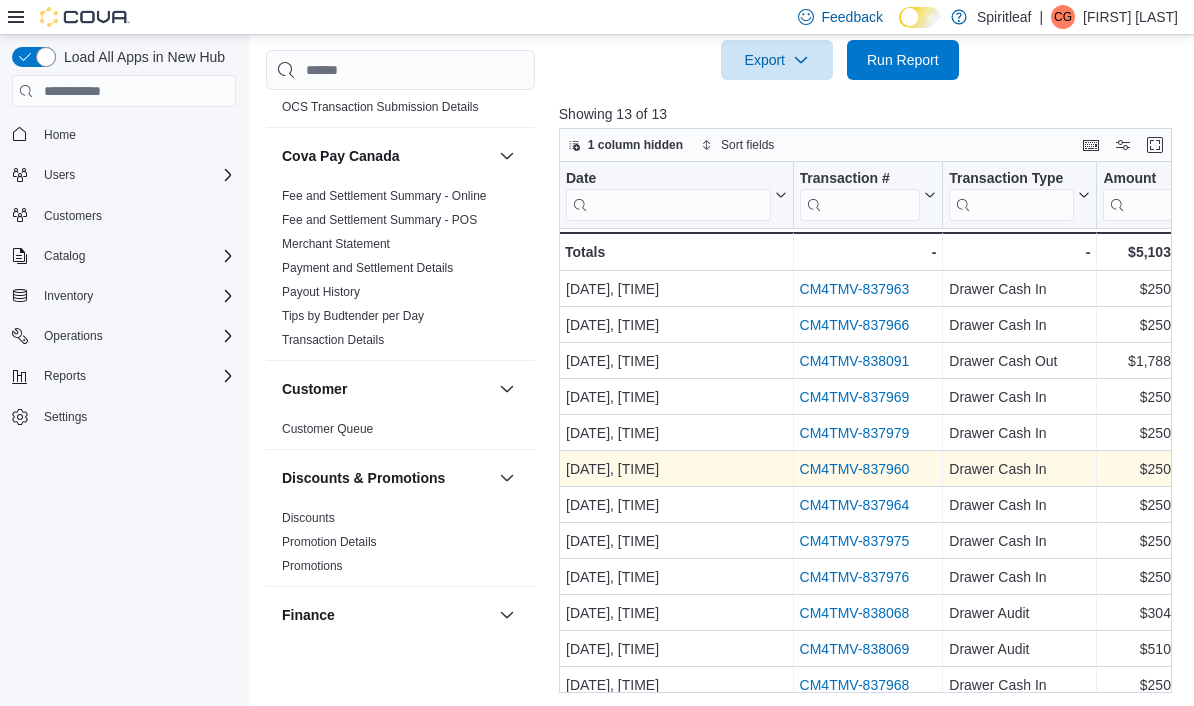 scroll, scrollTop: 479, scrollLeft: 0, axis: vertical 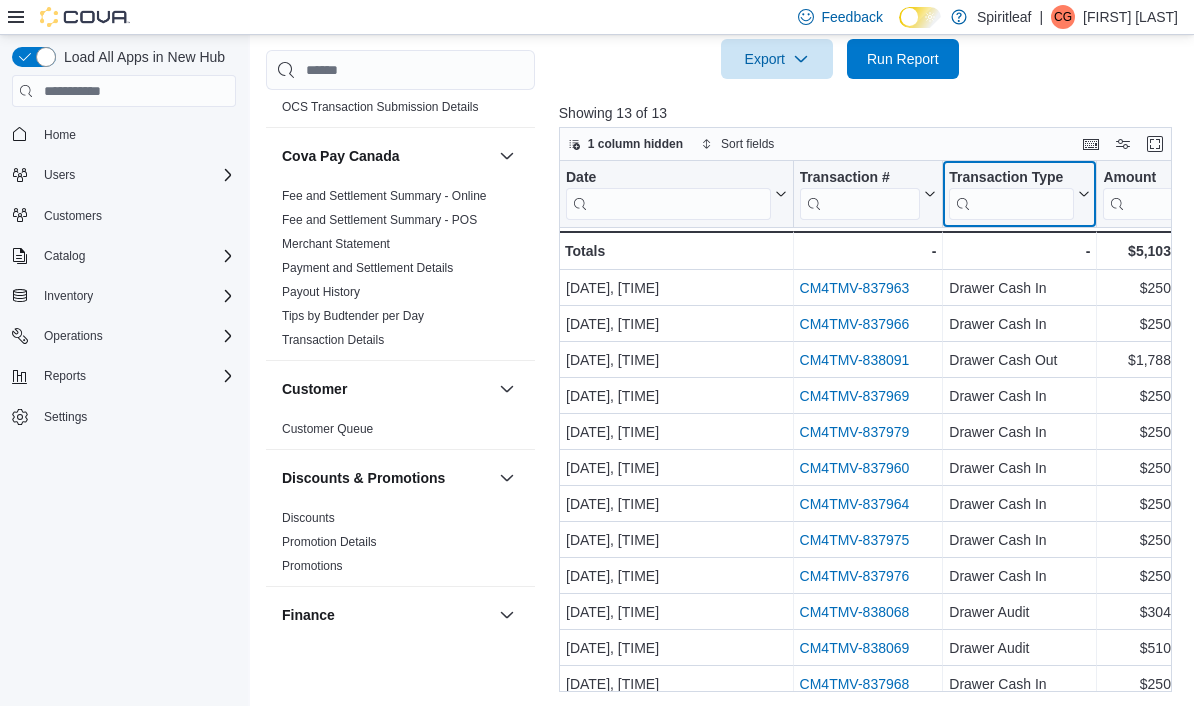 click at bounding box center (1011, 204) 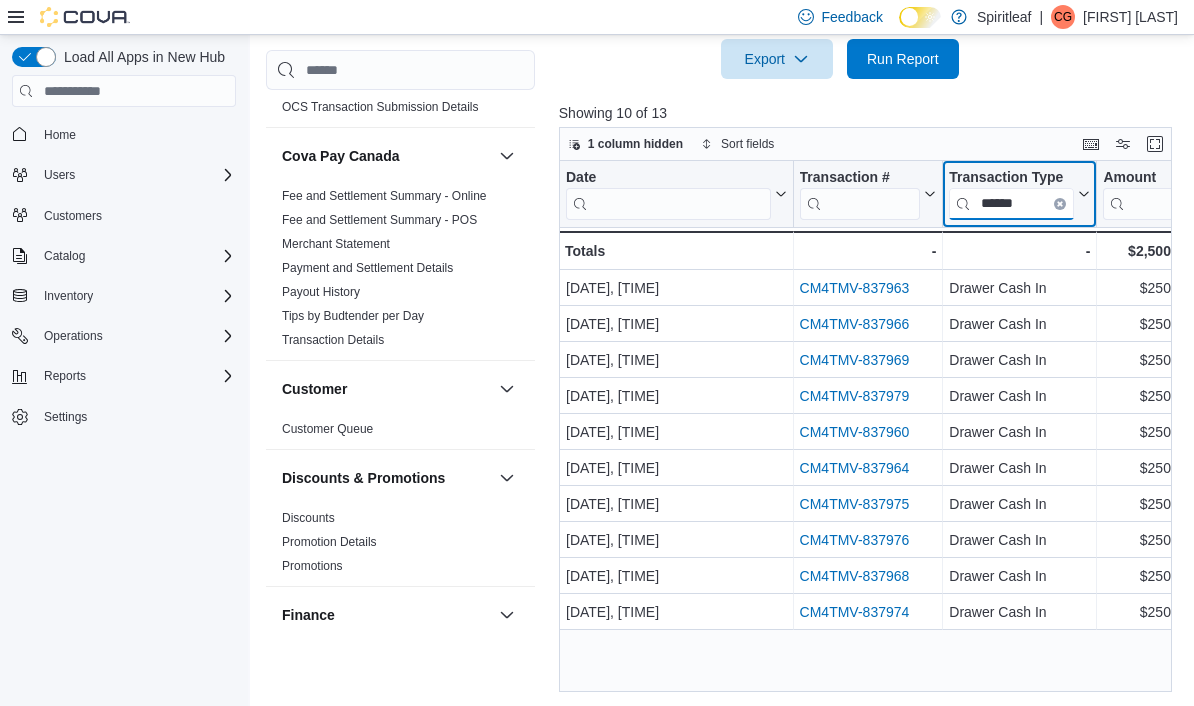 type on "*******" 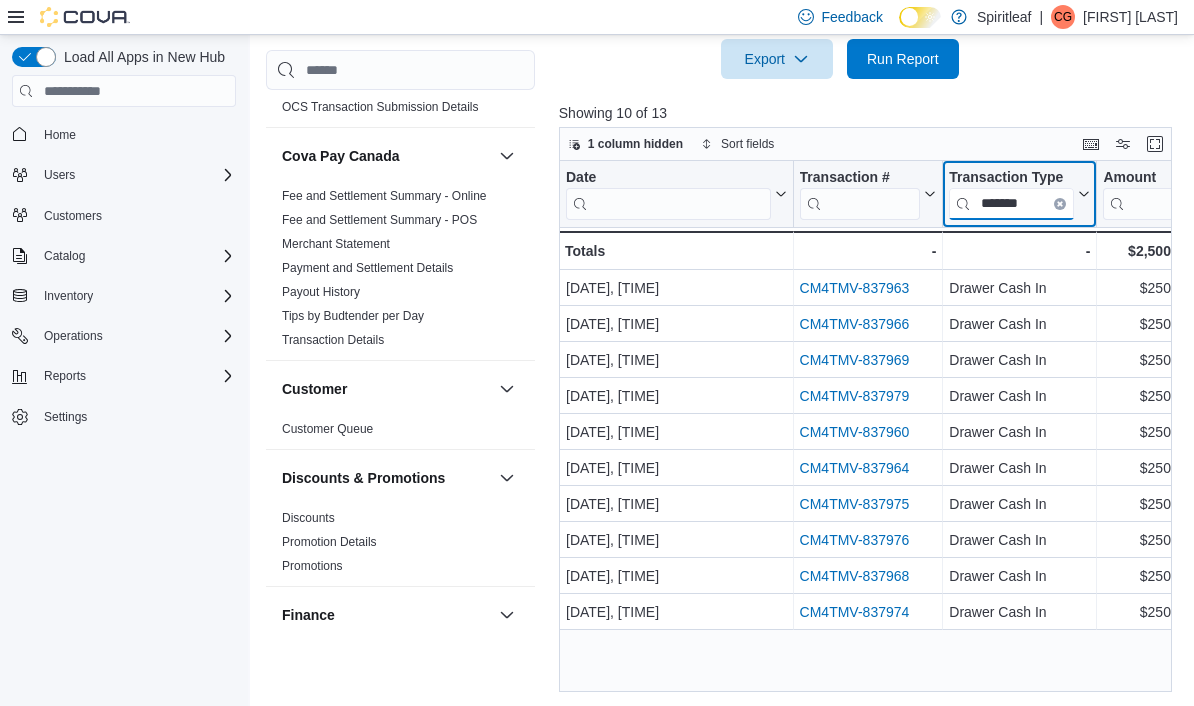 scroll, scrollTop: 0, scrollLeft: 0, axis: both 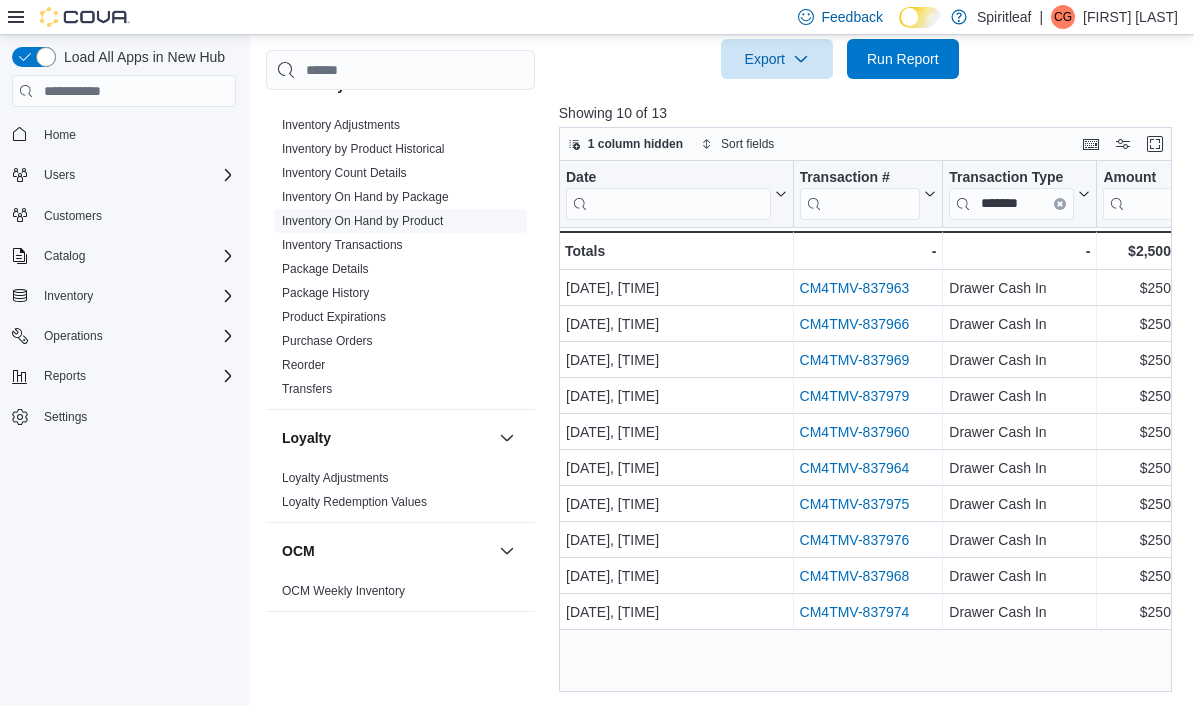 click on "Inventory On Hand by Product" at bounding box center [362, 221] 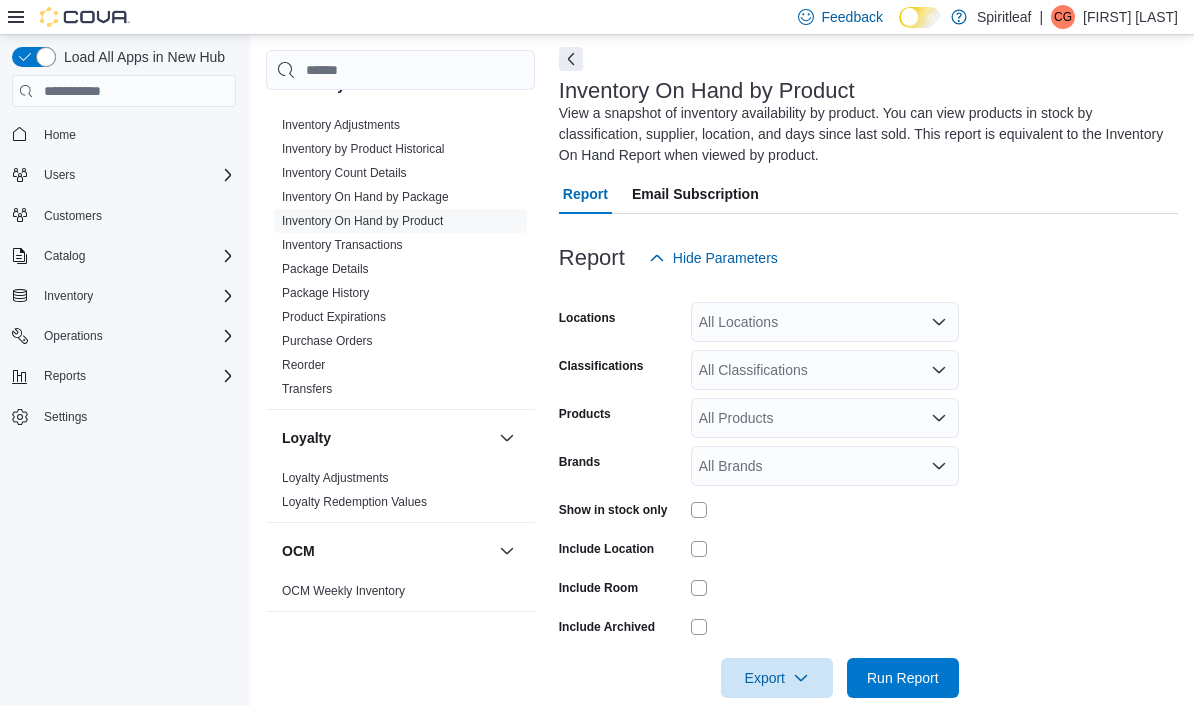 scroll, scrollTop: 87, scrollLeft: 0, axis: vertical 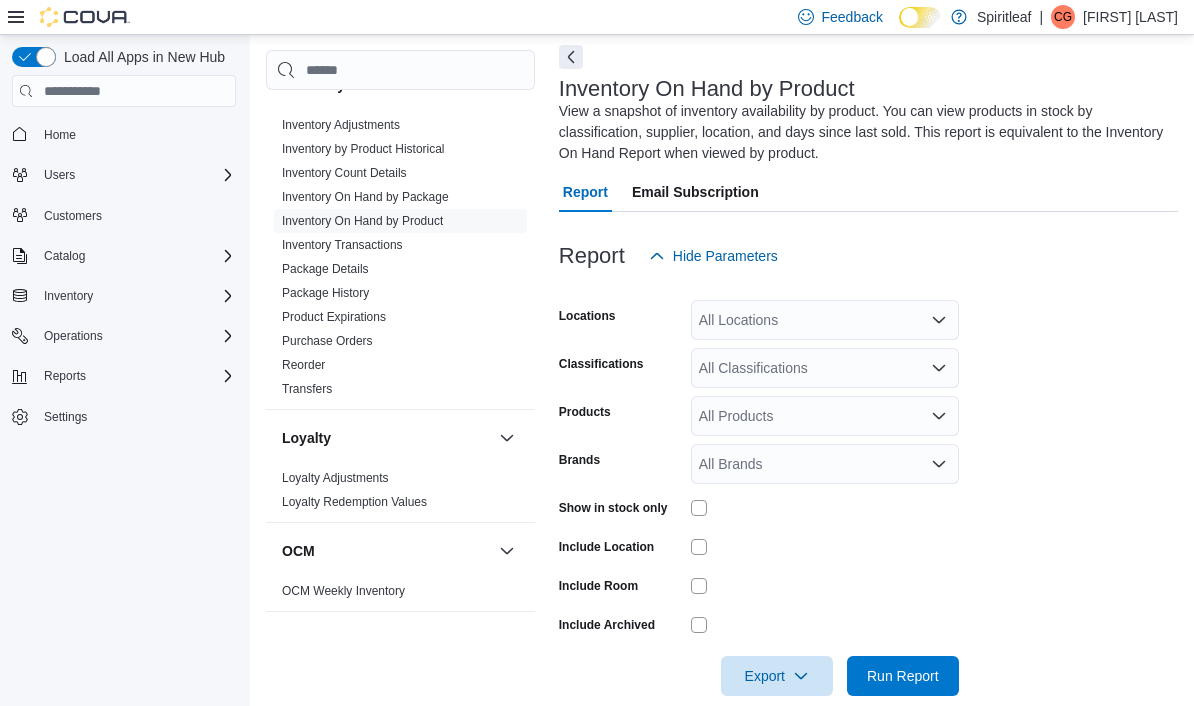 click 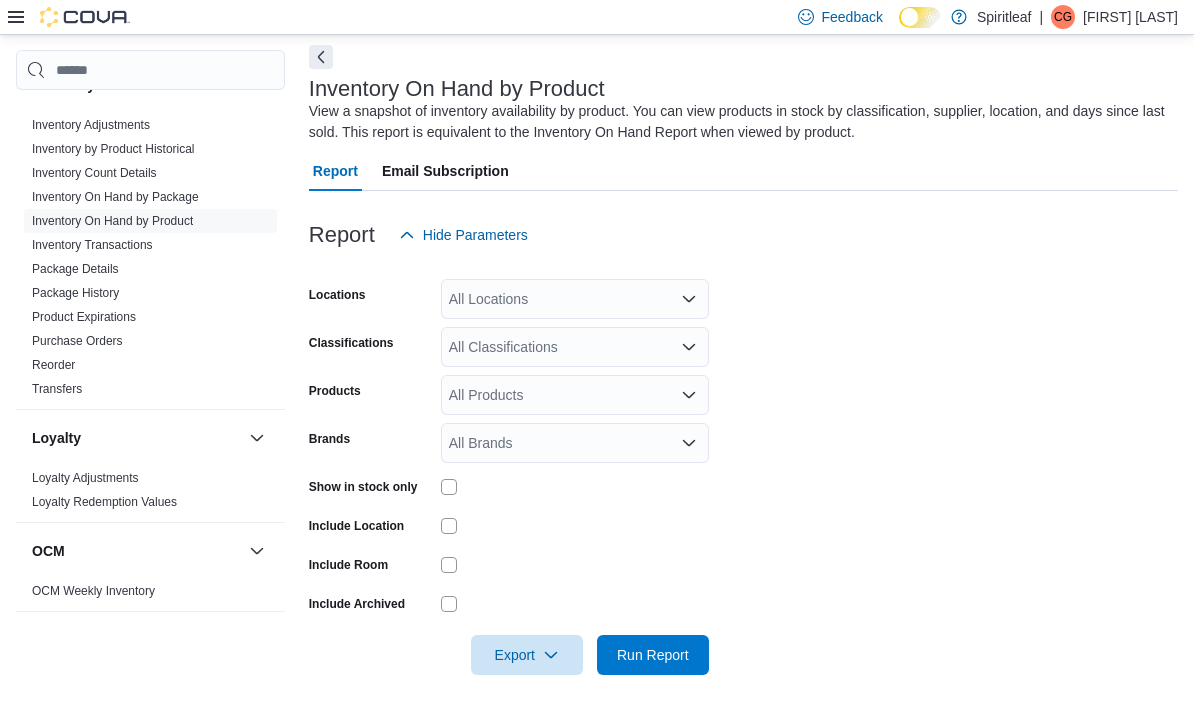 click on "All Locations" at bounding box center [575, 299] 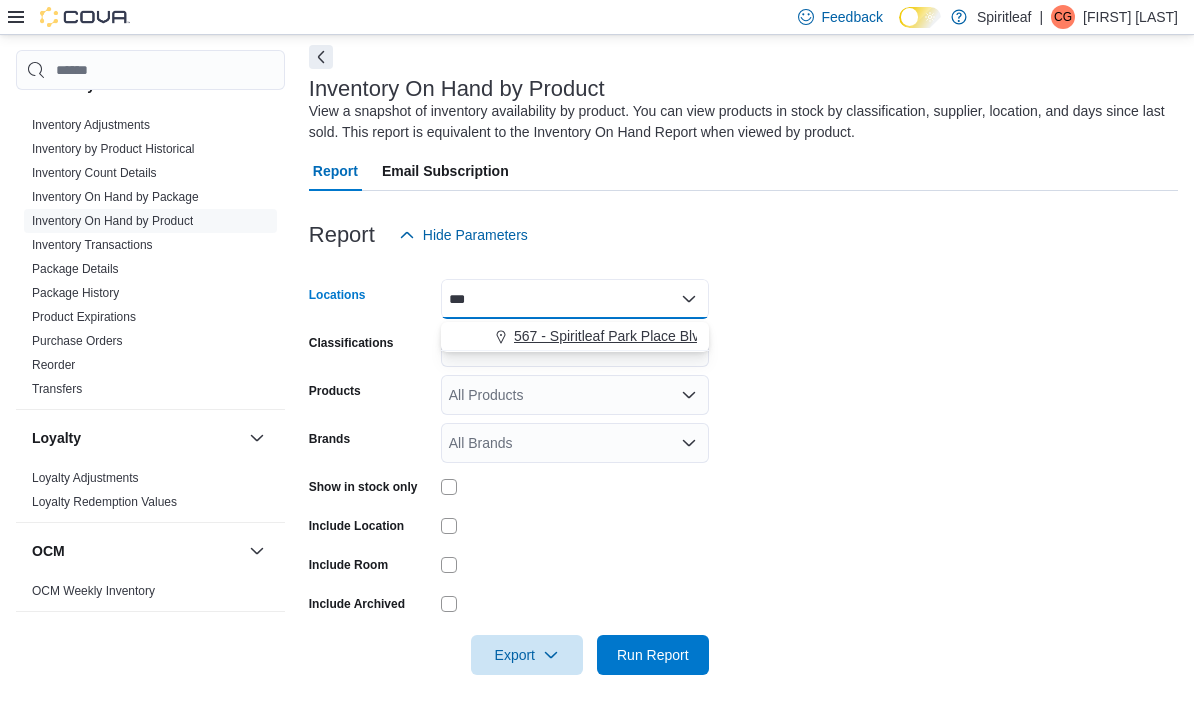 type on "***" 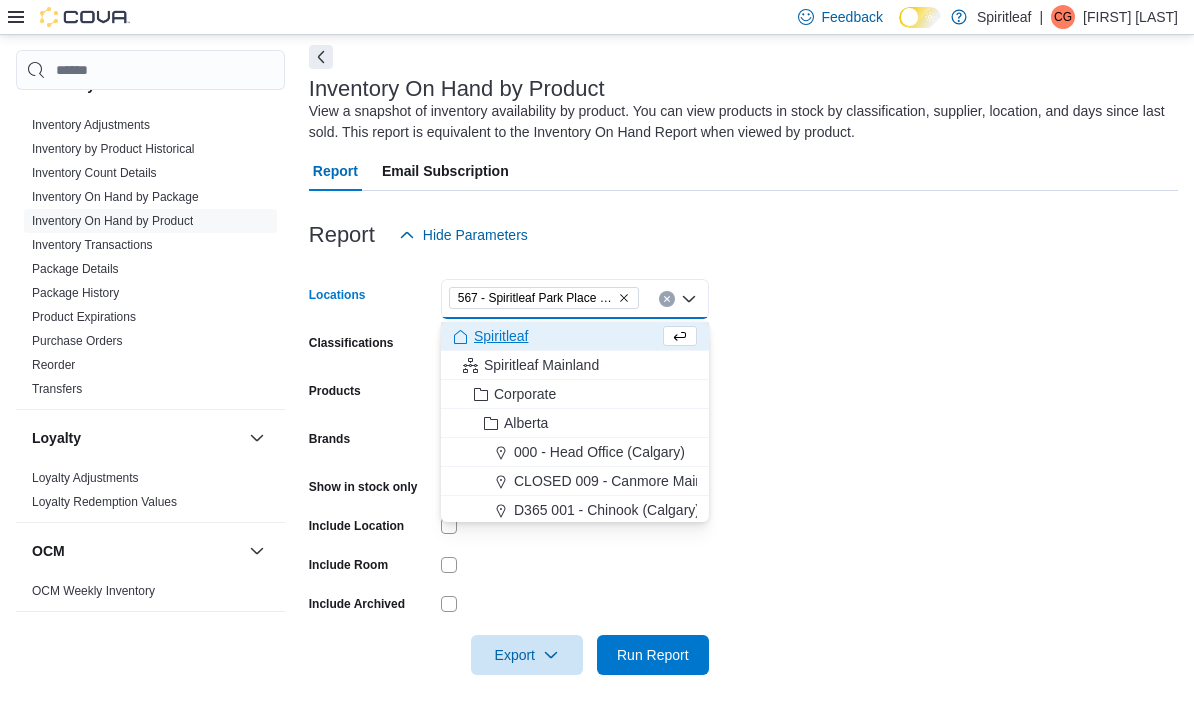 click on "Locations 567 - Spiritleaf Park Place Blvd ([CITY]) Combo box. Selected. 567 - Spiritleaf Park Place Blvd ([CITY]). Press Backspace to delete 567 - Spiritleaf Park Place Blvd ([CITY]). Combo box input. All Locations. Type some text or, to display a list of choices, press Down Arrow. To exit the list of choices, press Escape. Classifications All Classifications Products All Products Brands All Brands Show in stock only Include Location Include Room Include Archived Export Run Report" at bounding box center (743, 465) 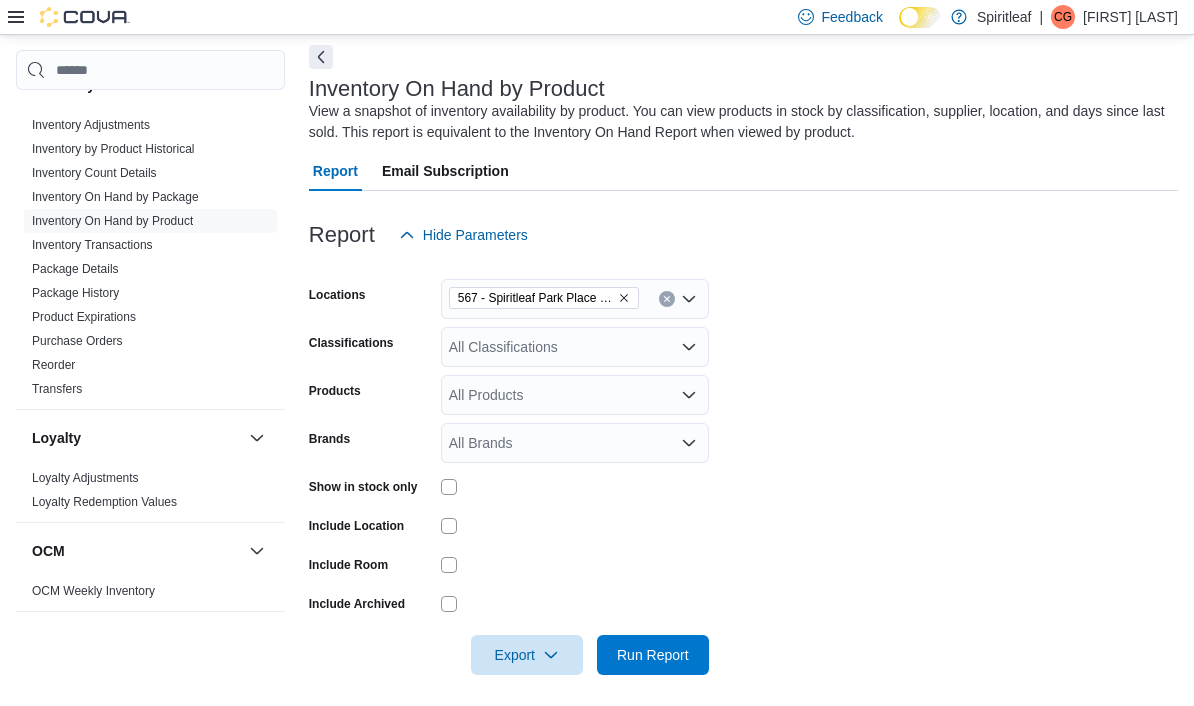 click on "All Classifications" at bounding box center (575, 347) 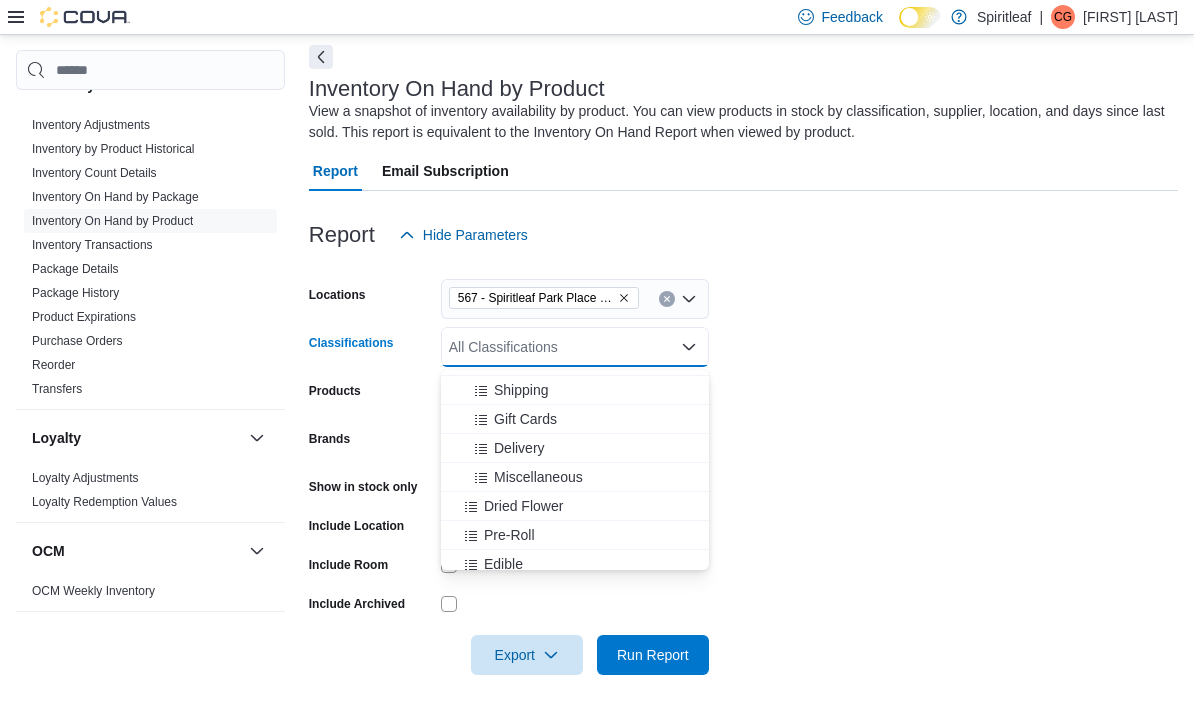 scroll, scrollTop: 290, scrollLeft: 0, axis: vertical 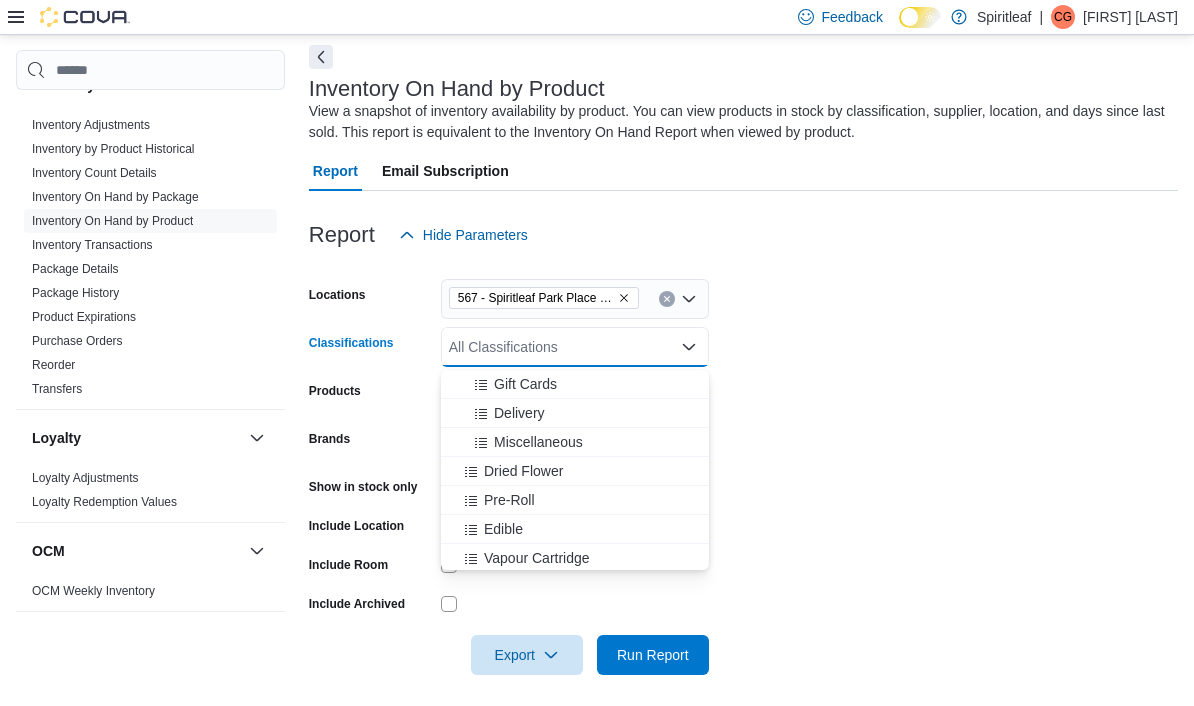 click on "Dried Flower" at bounding box center [523, 471] 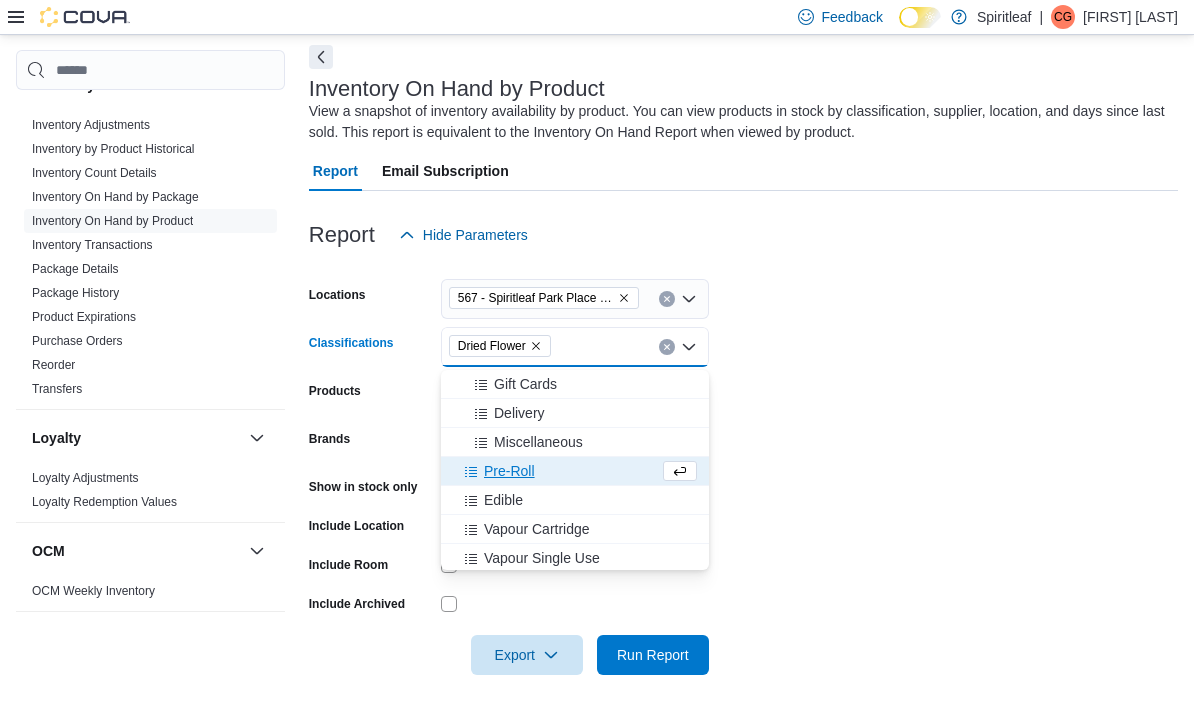 click on "Pre-Roll" at bounding box center [556, 471] 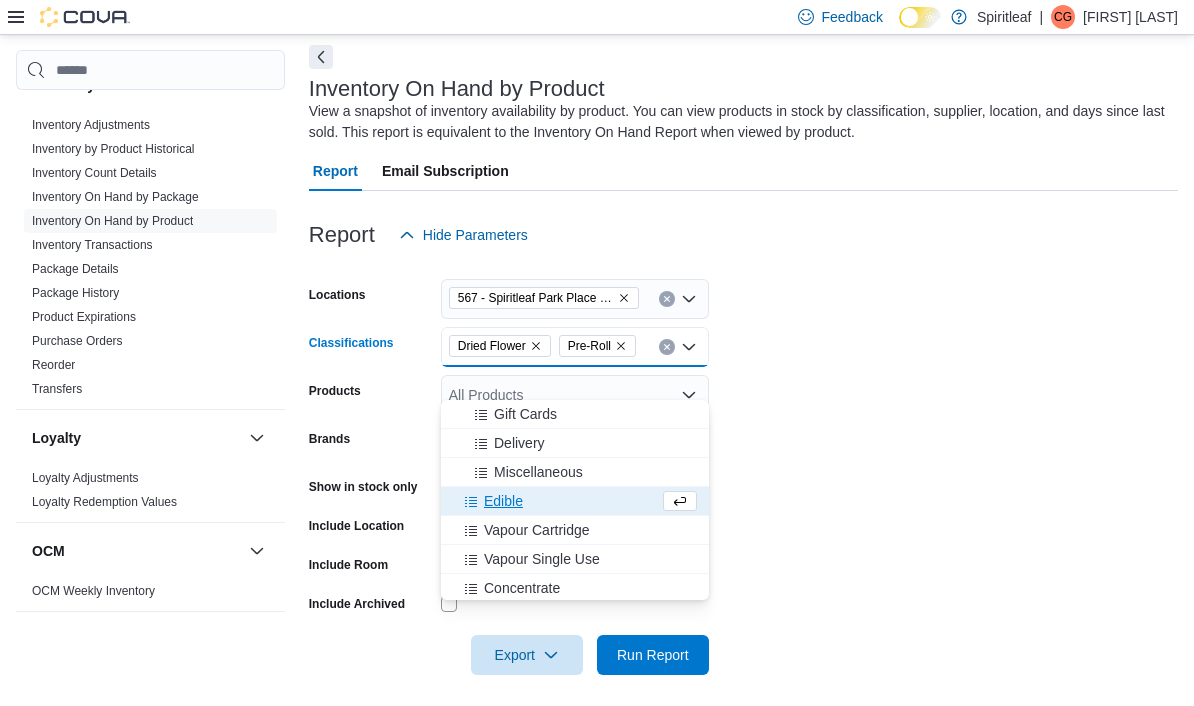 click on "Edible" at bounding box center (556, 501) 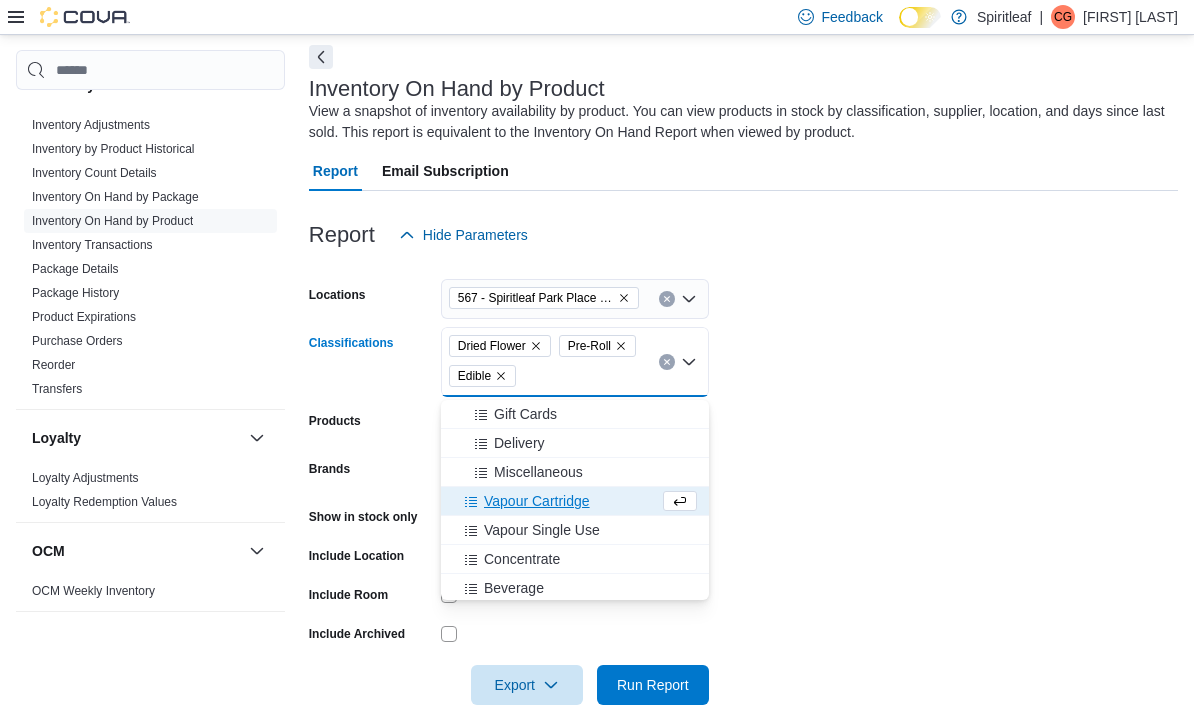 click on "Vapour Cartridge" at bounding box center (537, 501) 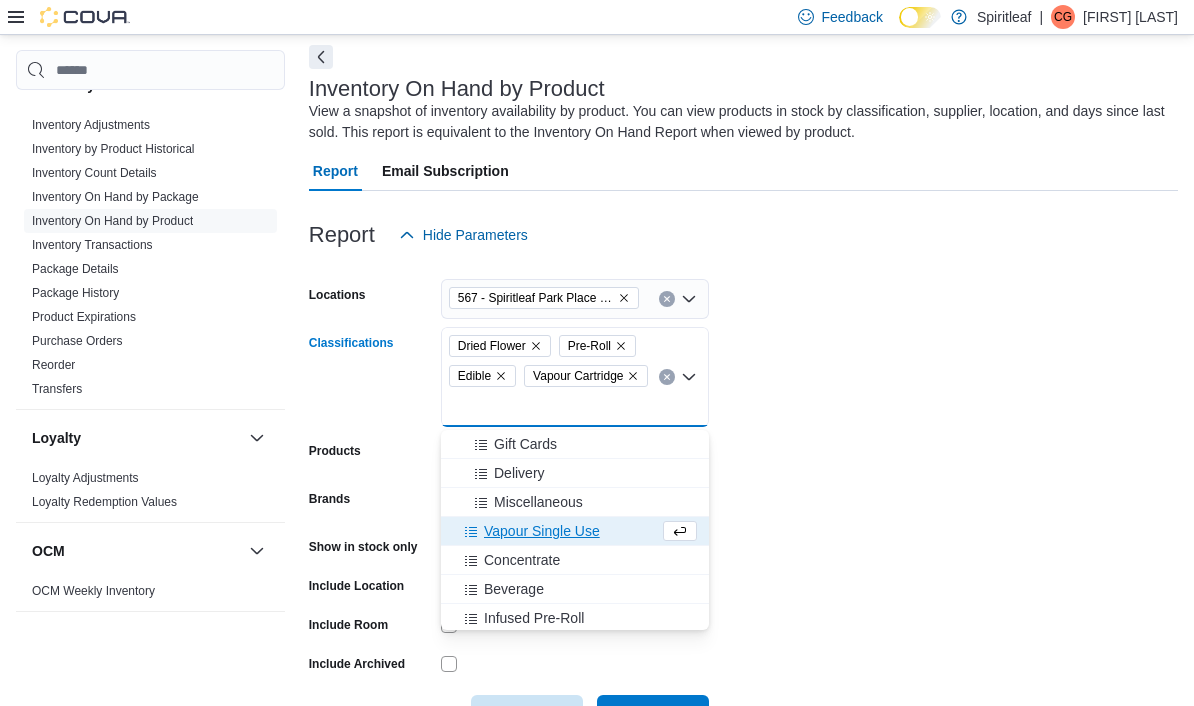 click on "Vapour Single Use" at bounding box center [542, 531] 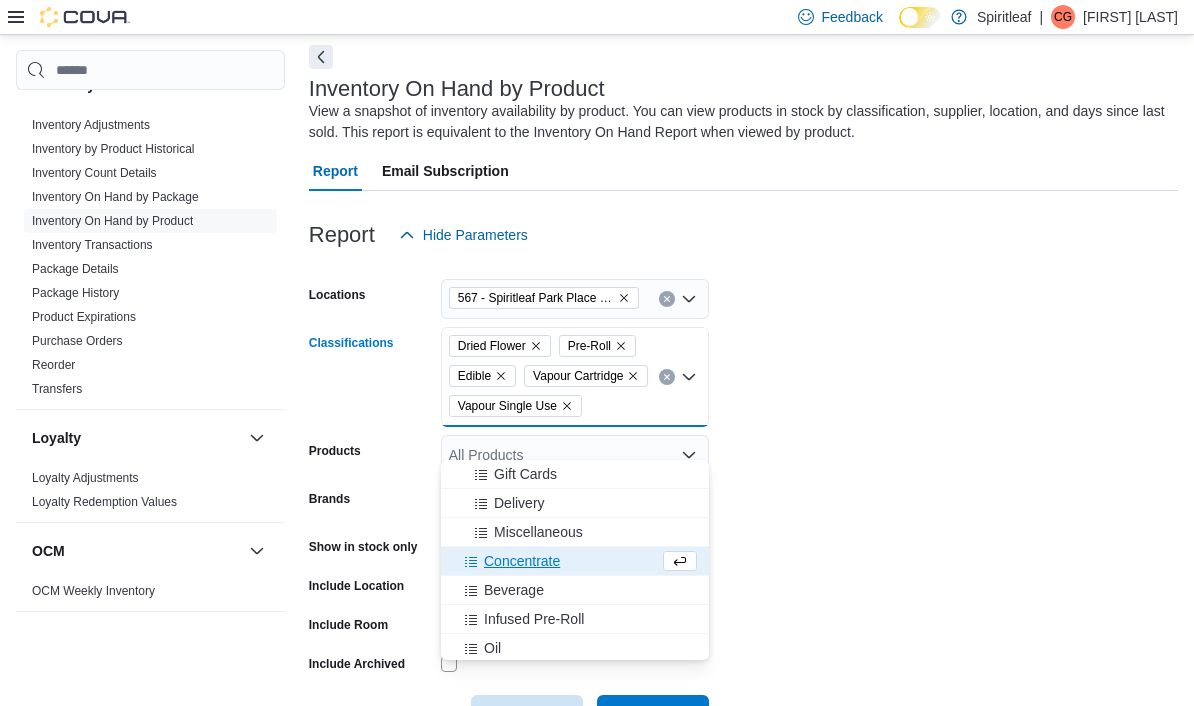 click on "Concentrate" at bounding box center [522, 561] 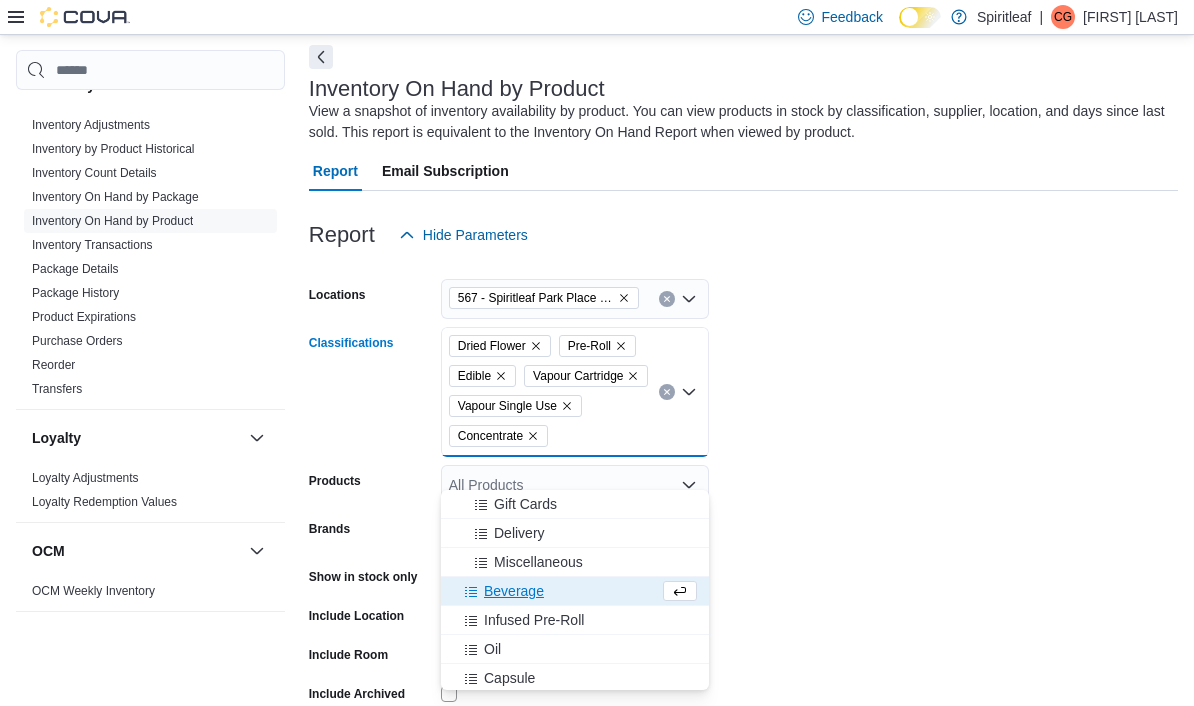 click on "Beverage" at bounding box center (514, 591) 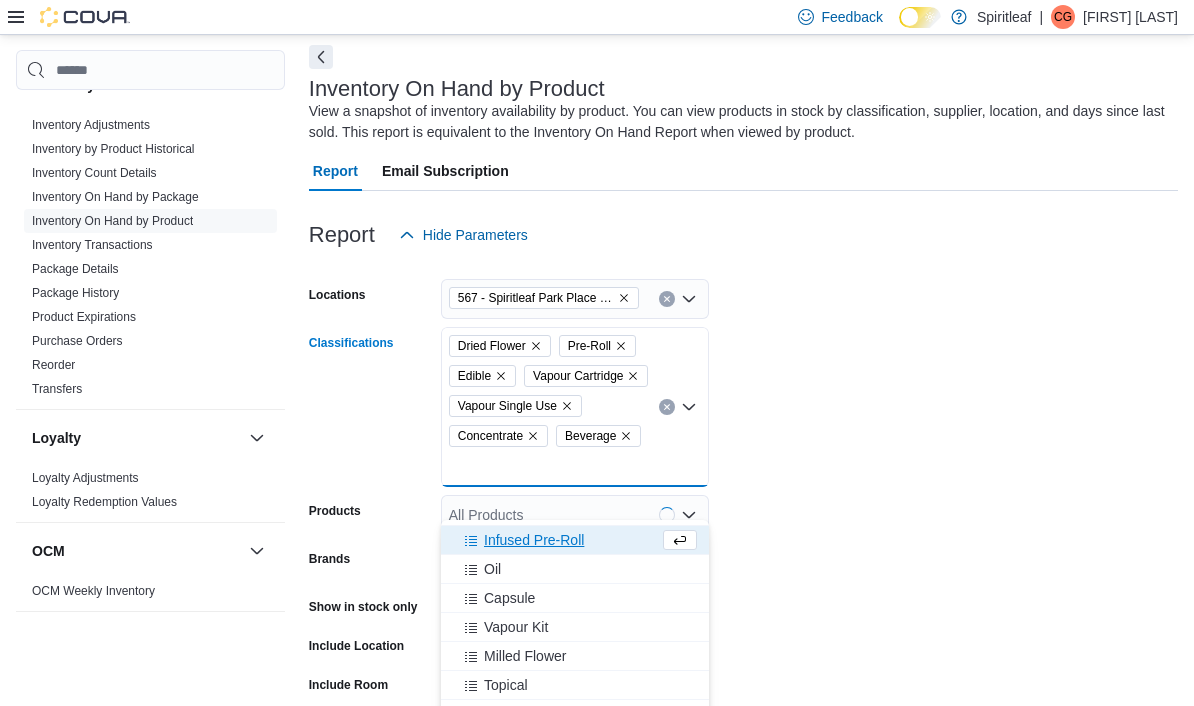 scroll, scrollTop: 375, scrollLeft: 0, axis: vertical 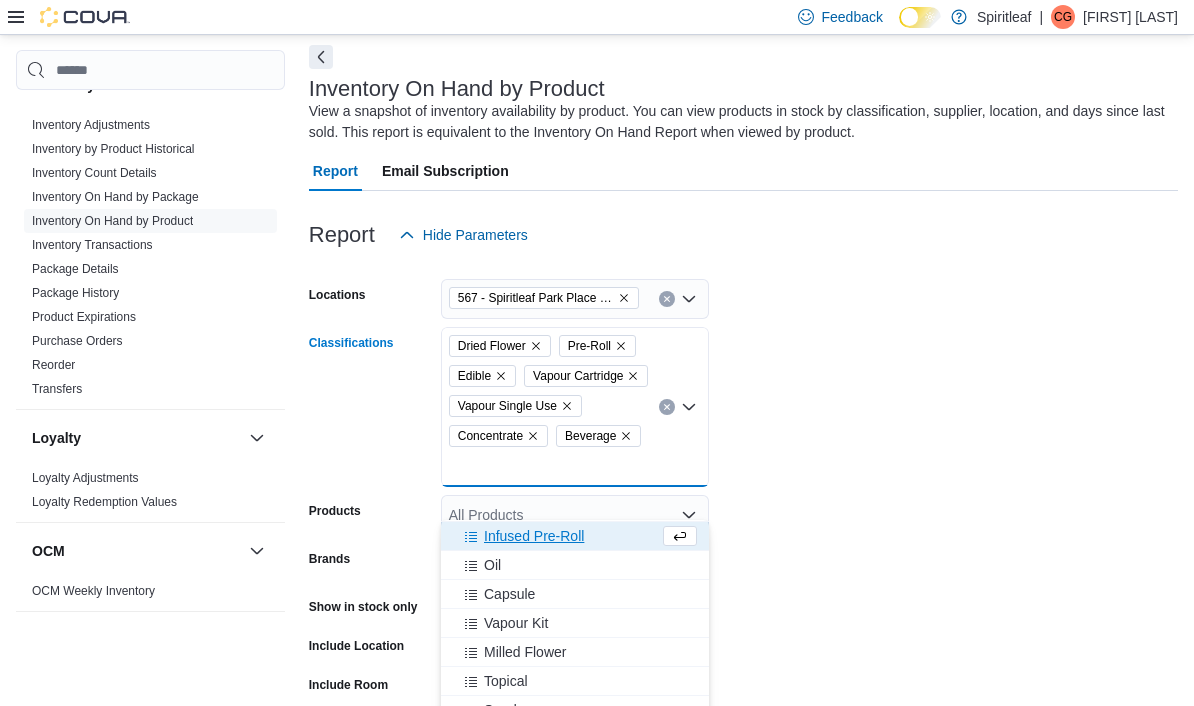 click on "Infused Pre-Roll" at bounding box center [575, 536] 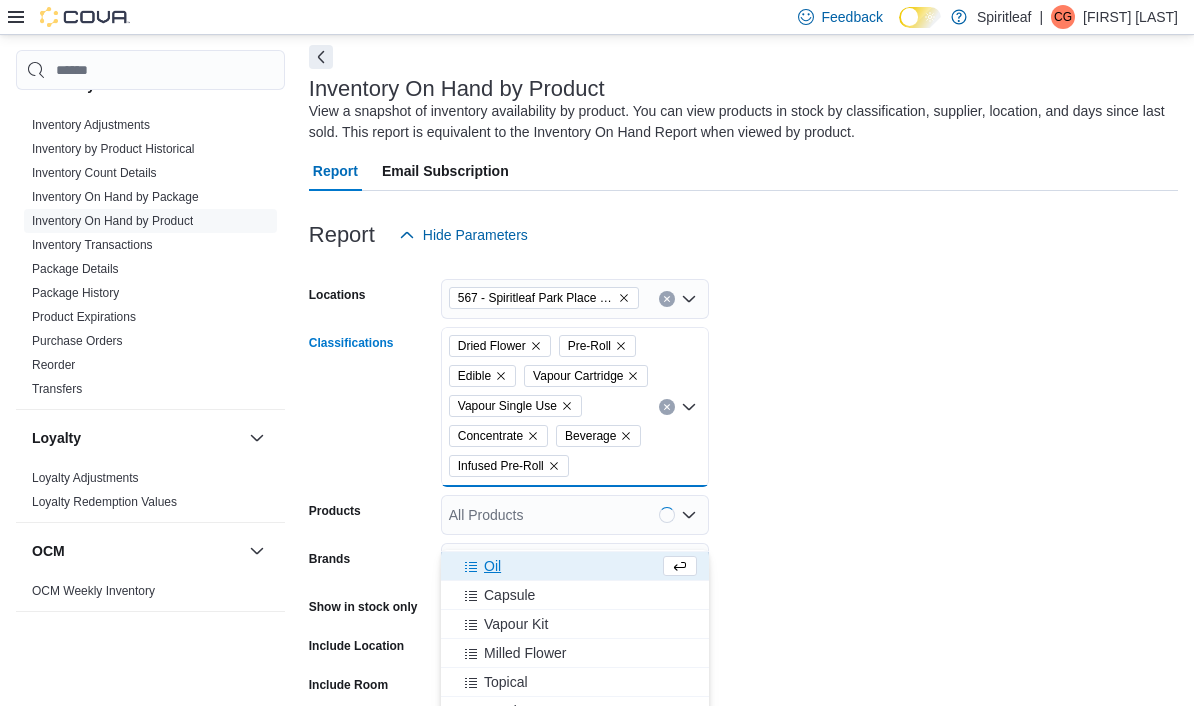 click on "Oil" at bounding box center (556, 566) 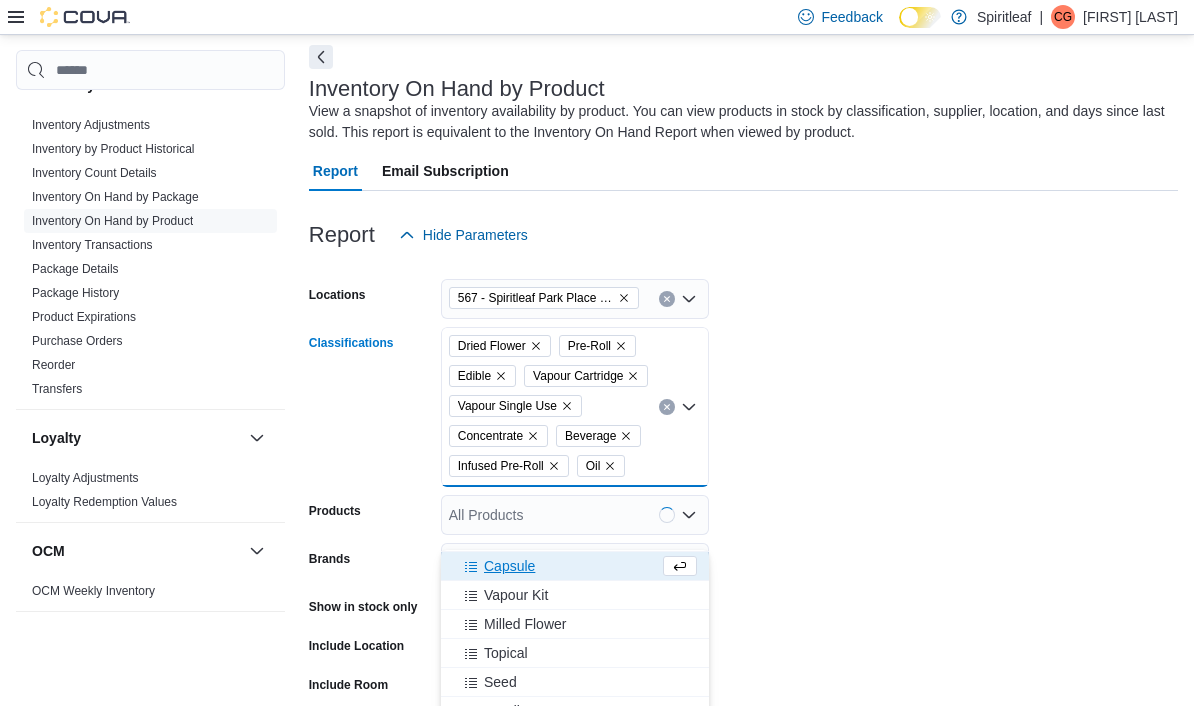 click on "Capsule" at bounding box center [556, 566] 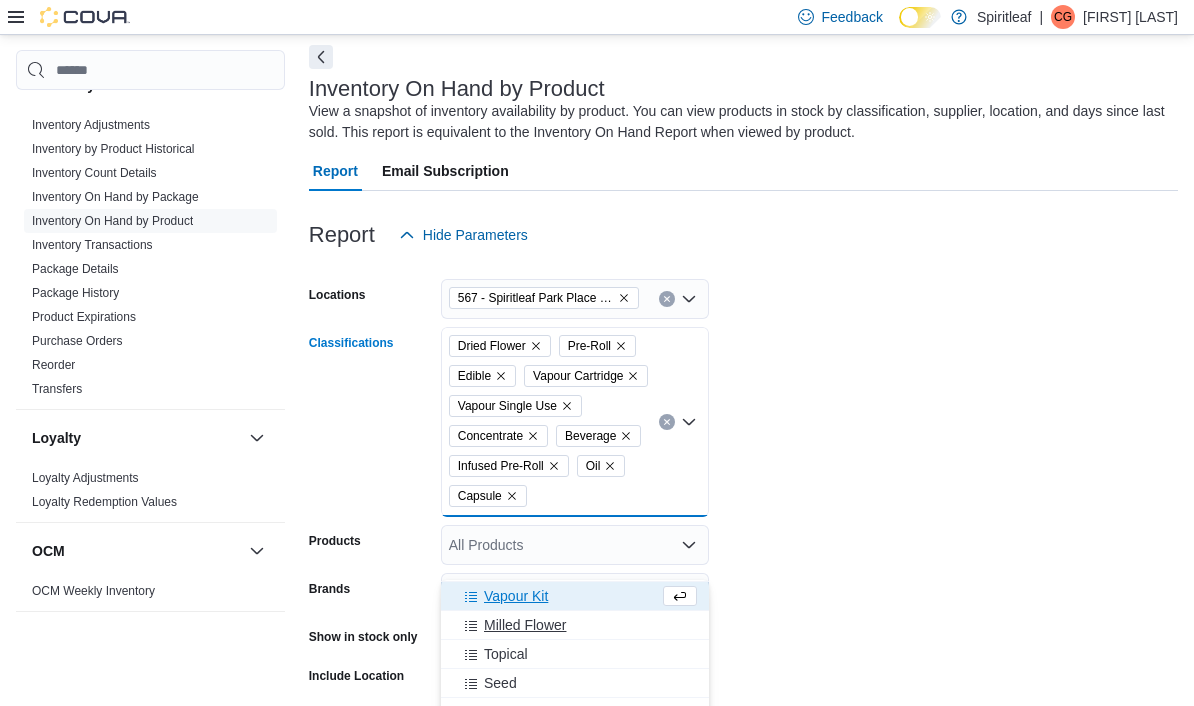 click on "Milled Flower" at bounding box center [575, 625] 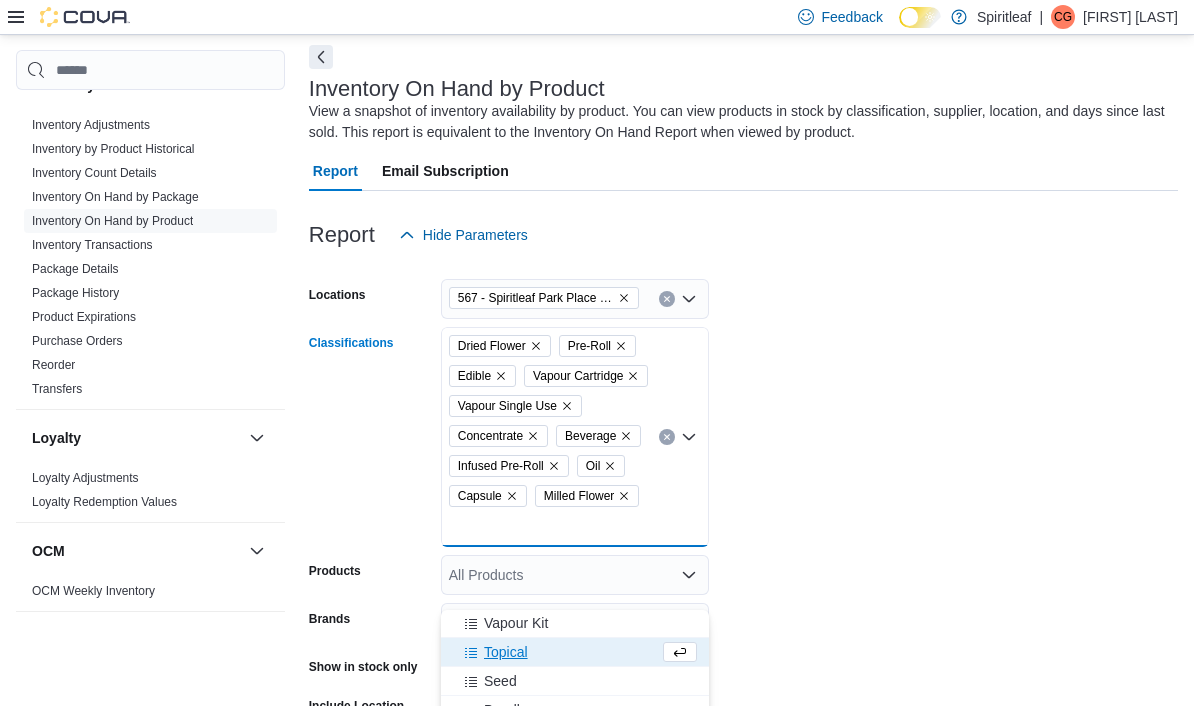 scroll, scrollTop: 377, scrollLeft: 0, axis: vertical 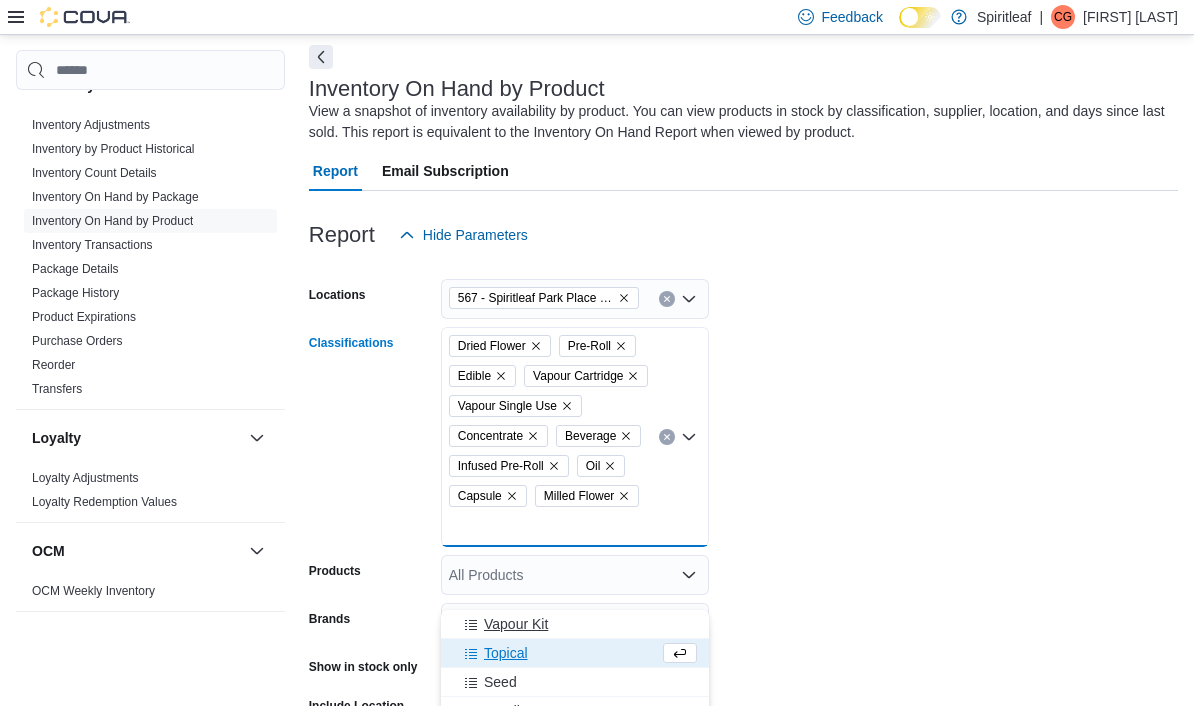 click on "Vapour Kit" at bounding box center (516, 624) 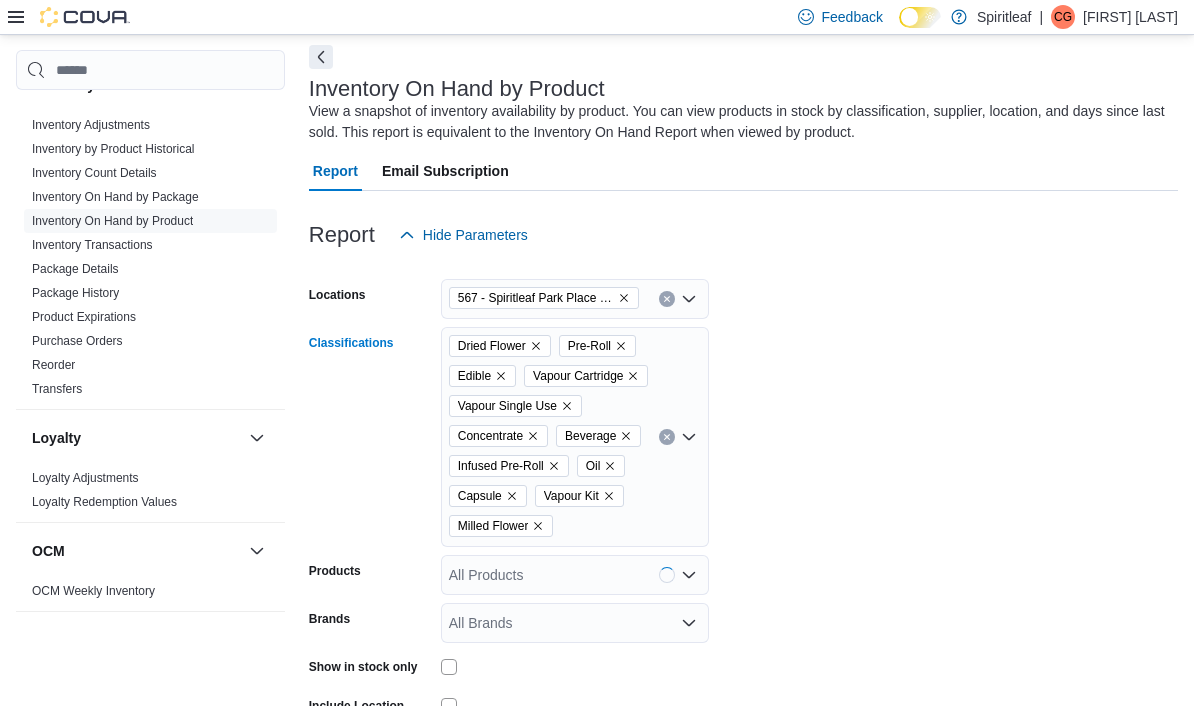 scroll, scrollTop: 288, scrollLeft: 0, axis: vertical 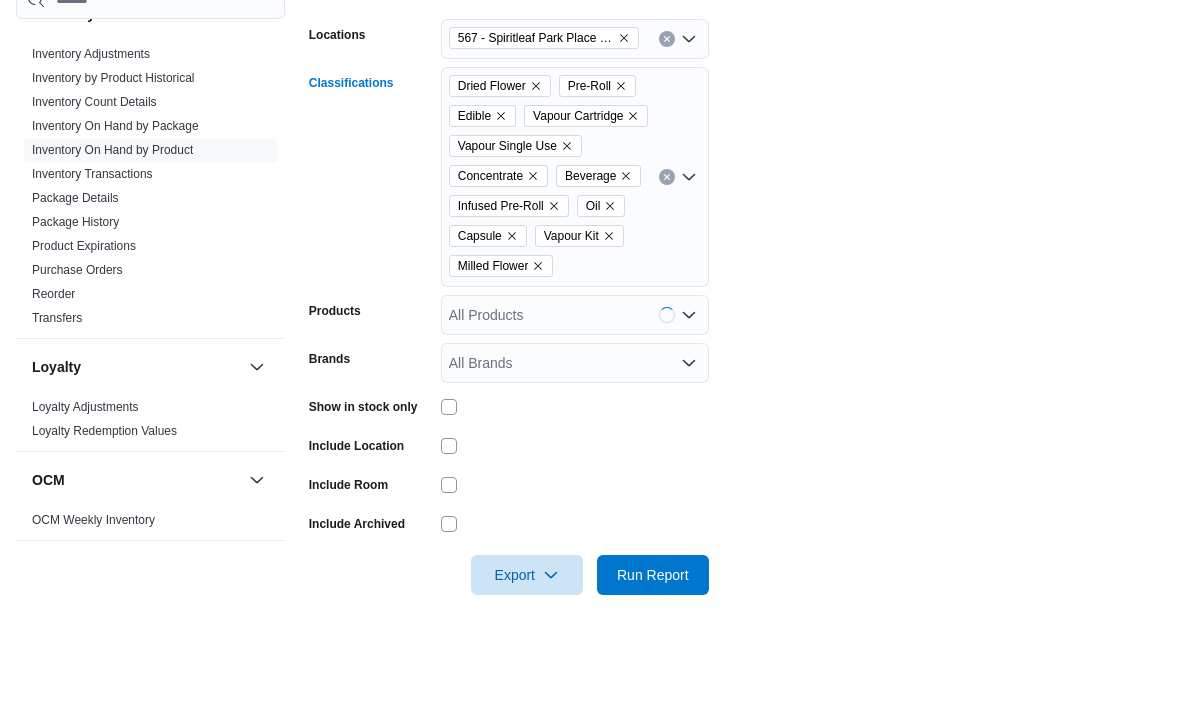 click on "Dried Flower Pre-Roll Edible Vapour Cartridge Vapour Single Use Concentrate Beverage Infused Pre-Roll Oil Capsule Vapour Kit Milled Flower Combo box. Selected. Dried Flower, Pre-Roll, Edible, Vapour Cartridge, Vapour Single Use, Concentrate, Beverage, Infused Pre-Roll, Oil, Capsule, Vapour Kit, Milled Flower. Press Backspace to delete Milled Flower. Combo box input. All Classifications. Type some text or, to display a list of choices, press Down Arrow. To exit the list of choices, press Escape." at bounding box center (575, 248) 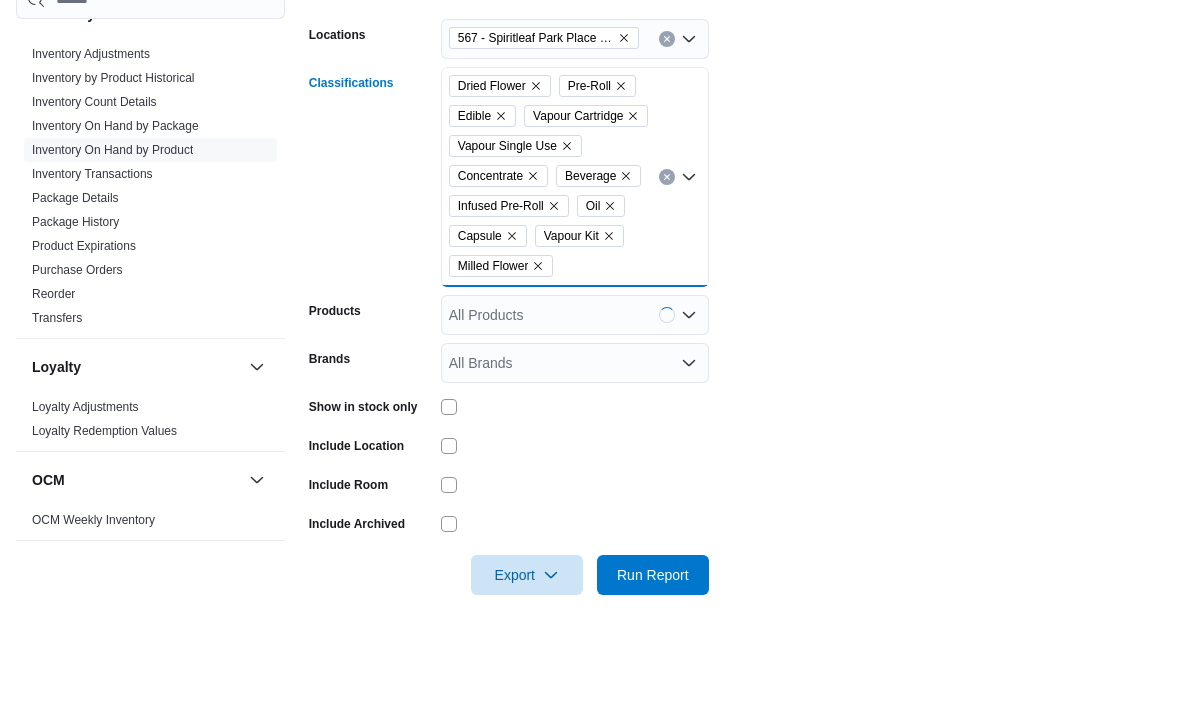 scroll, scrollTop: 339, scrollLeft: 0, axis: vertical 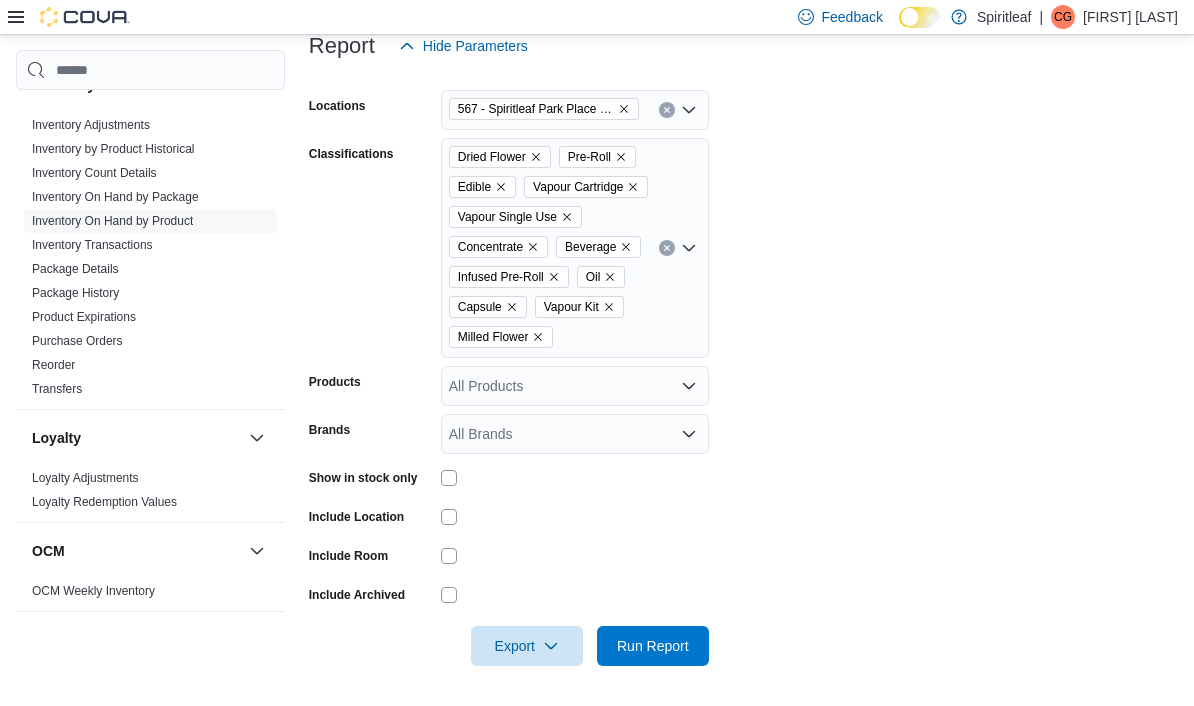 click on "Locations 567 - Spiritleaf Park Place Blvd ([CITY]) Classifications Dried Flower Pre-Roll Edible Vapour Cartridge Vapour Single Use Concentrate Beverage Infused Pre-Roll Oil Capsule Vapour Kit Milled Flower Products All Products Brands All Brands Show in stock only Include Location Include Room Include Archived Export Run Report" at bounding box center (743, 366) 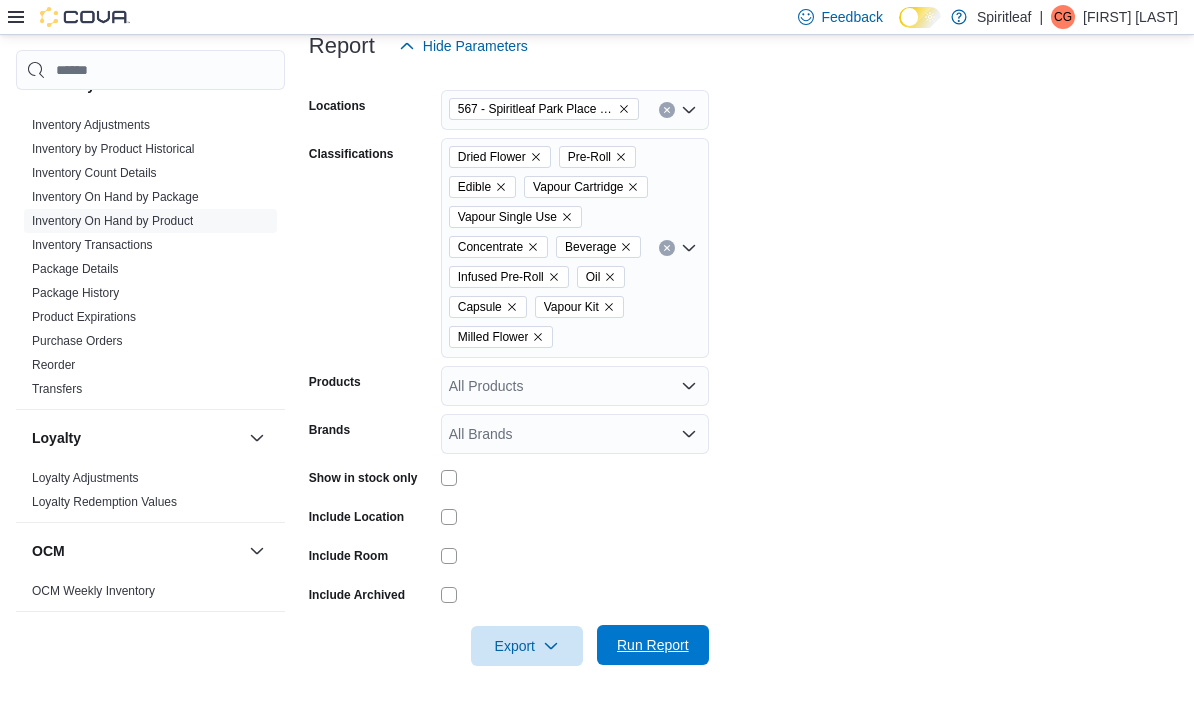 click on "Run Report" at bounding box center (653, 645) 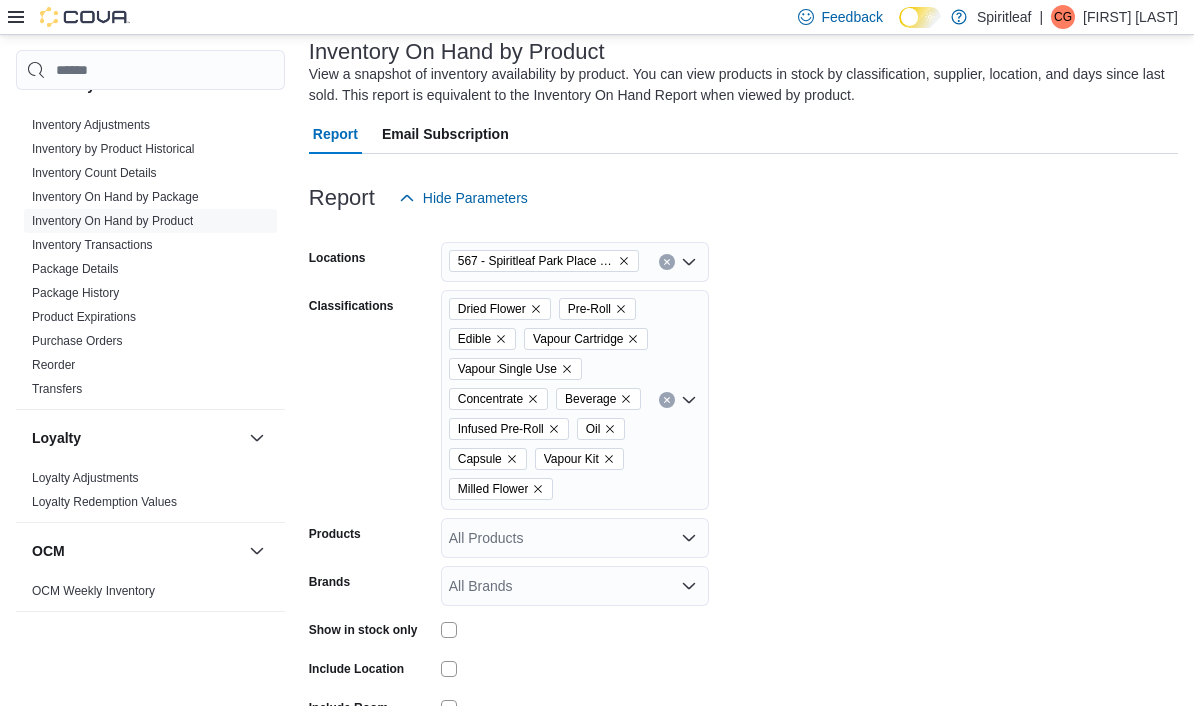 scroll, scrollTop: 0, scrollLeft: 0, axis: both 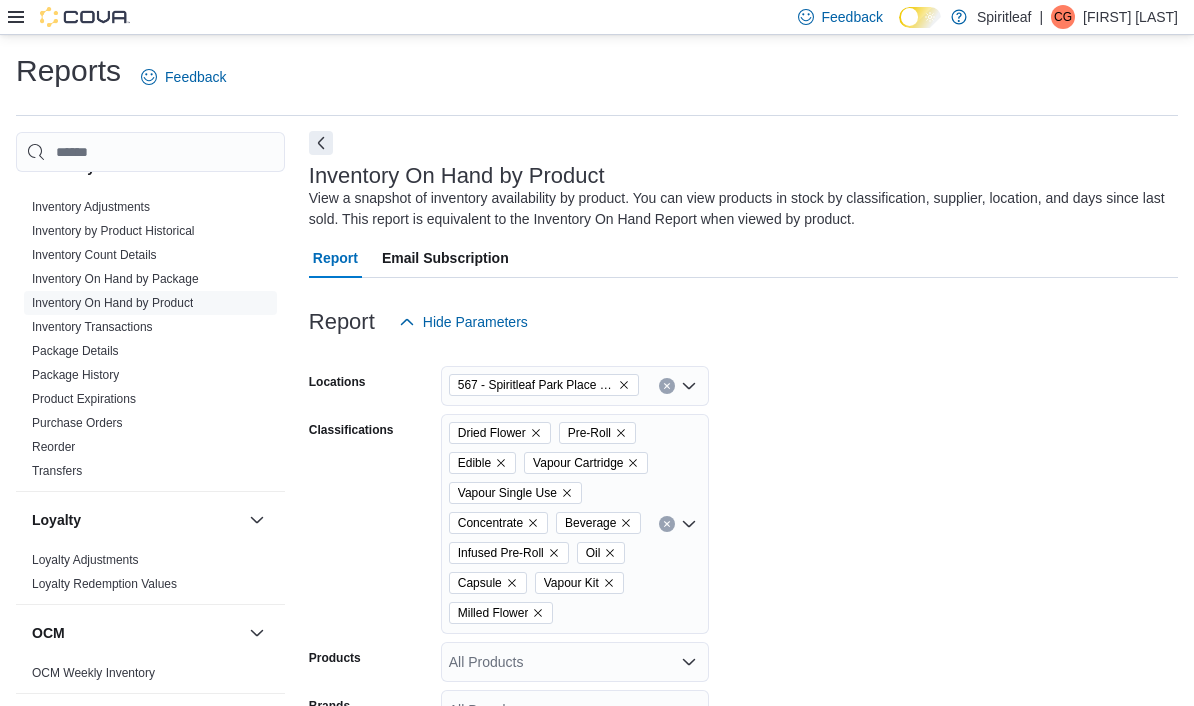 click at bounding box center (321, 143) 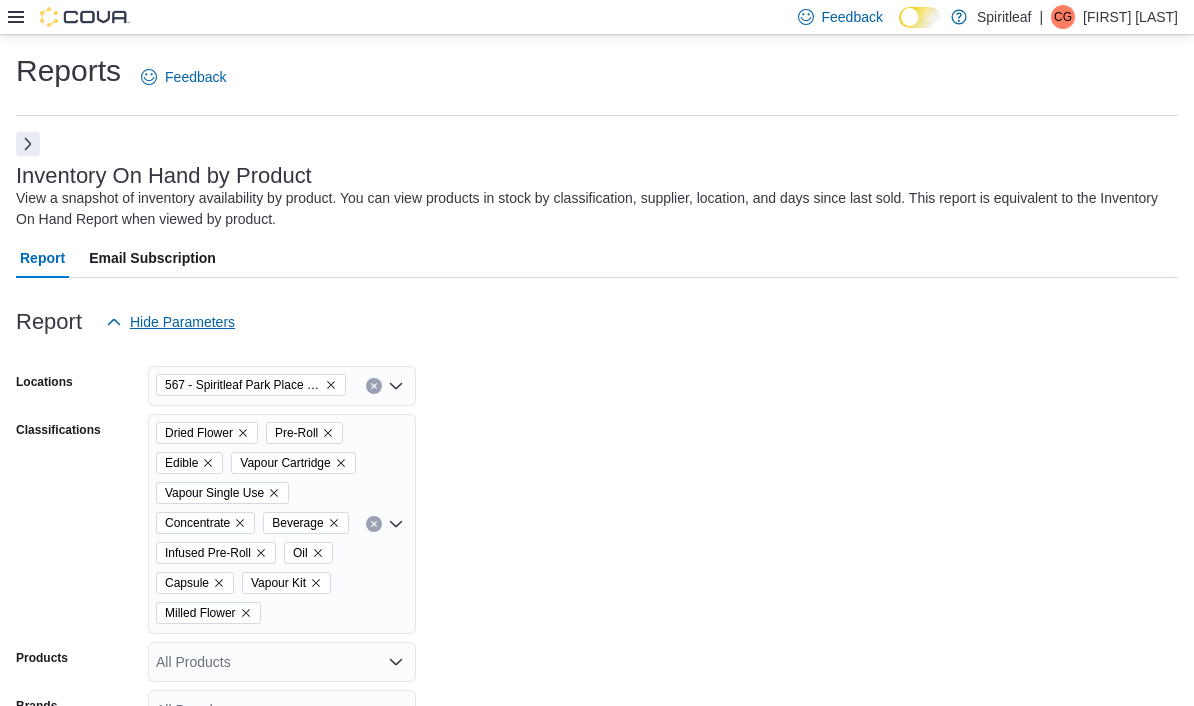 click on "Hide Parameters" at bounding box center (182, 322) 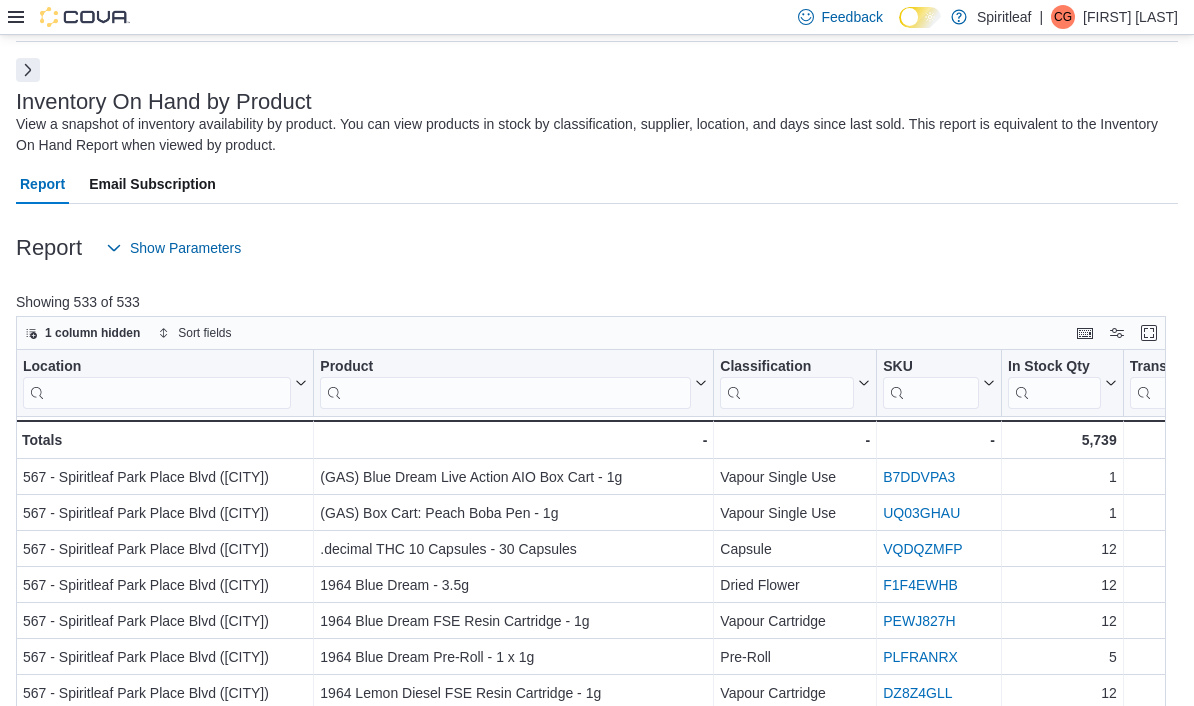 scroll, scrollTop: 149, scrollLeft: 0, axis: vertical 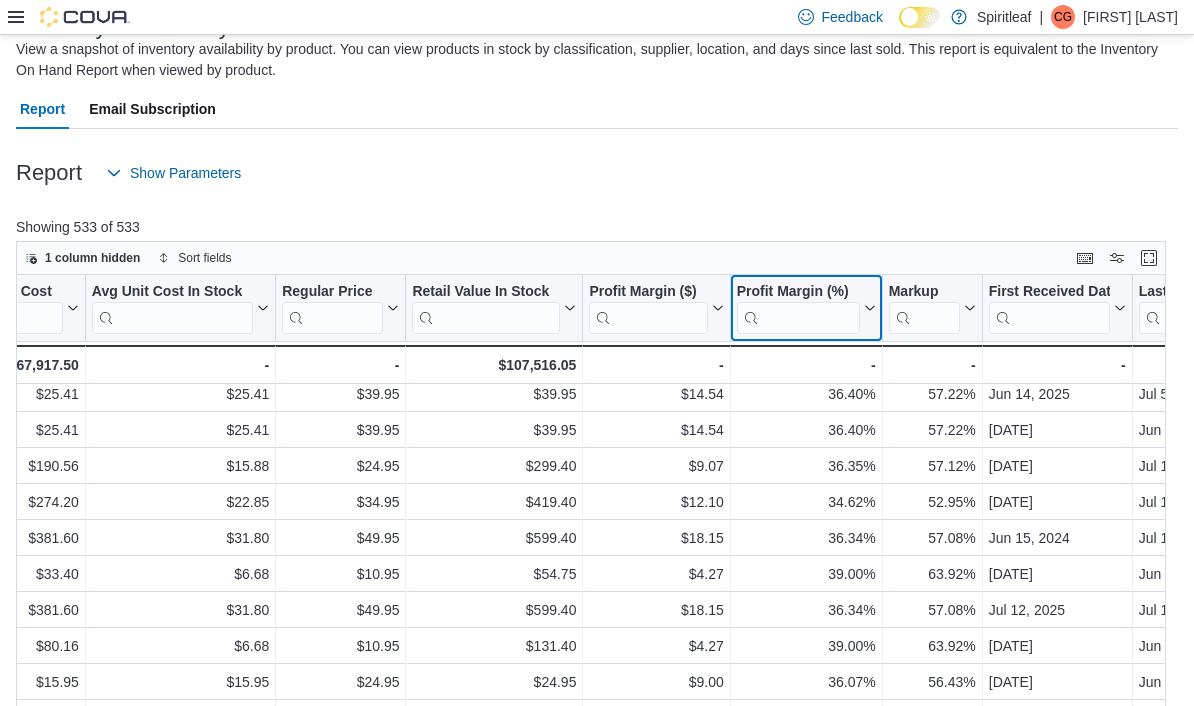 click 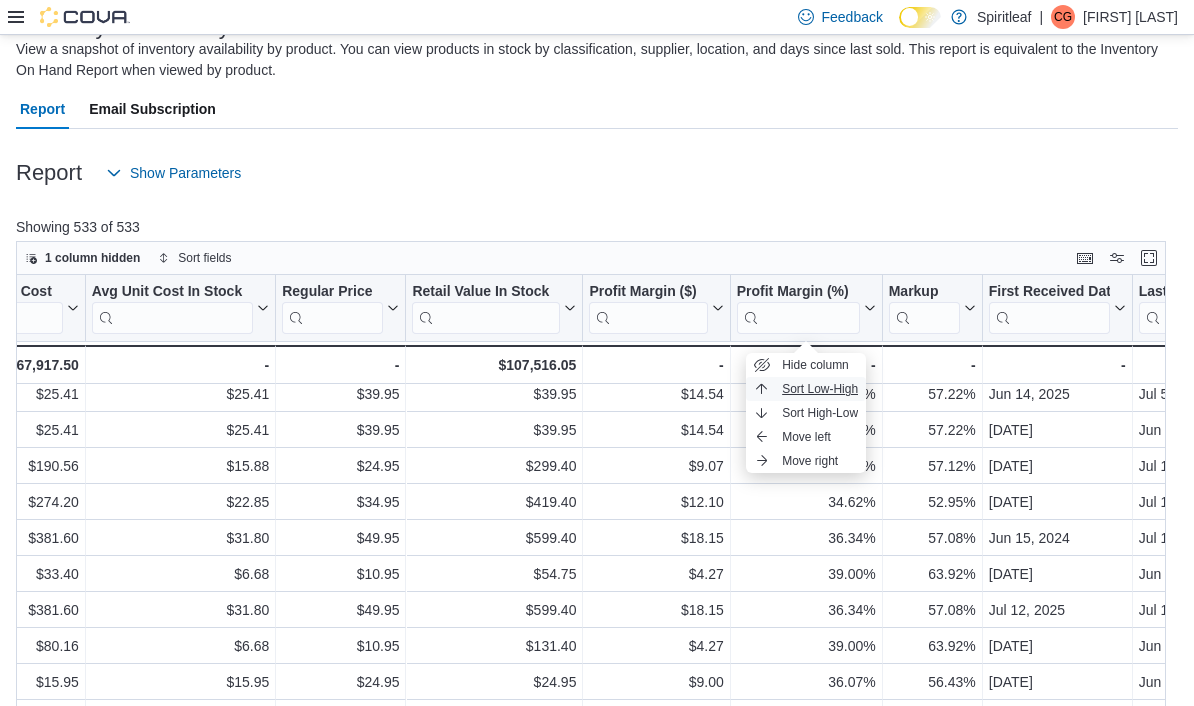 click on "Sort Low-High" at bounding box center [820, 389] 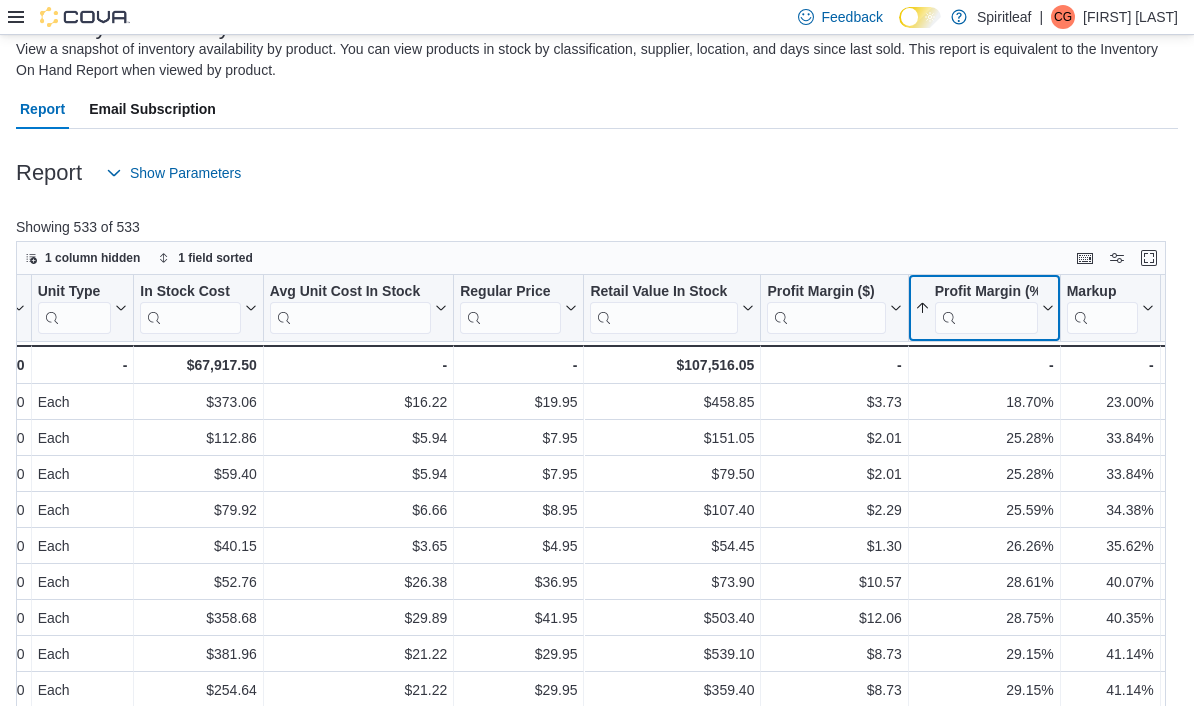 scroll, scrollTop: 0, scrollLeft: 1514, axis: horizontal 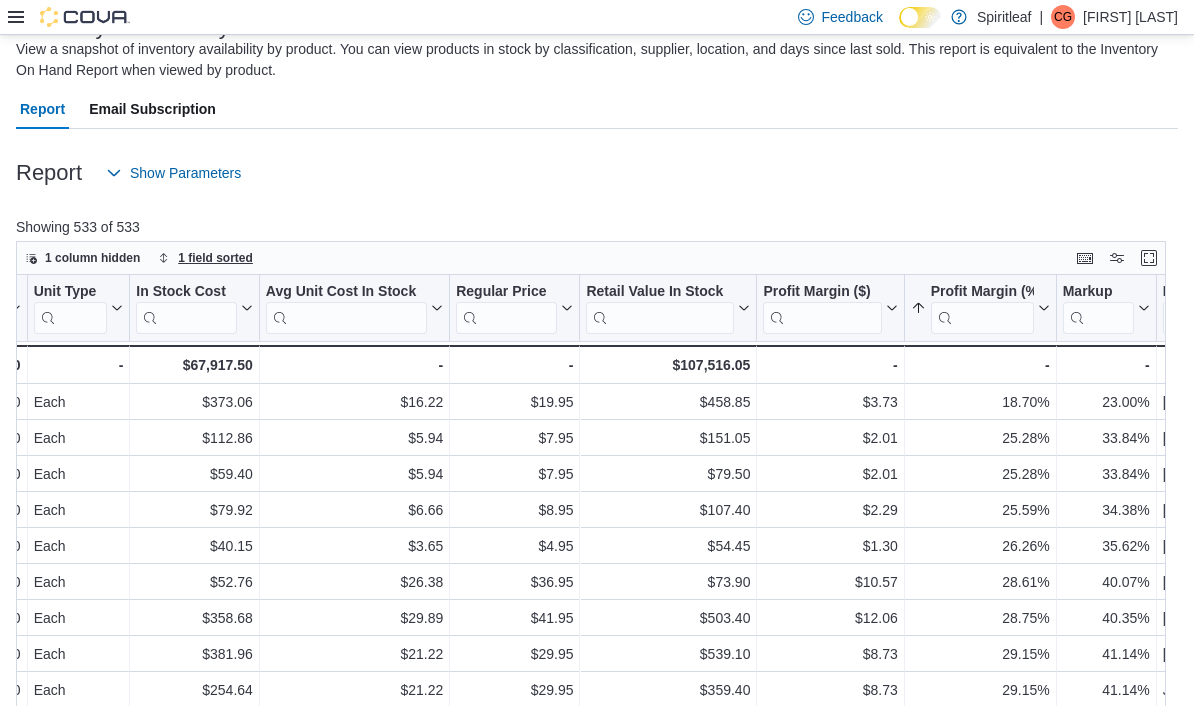 click on "1 field sorted" at bounding box center (215, 258) 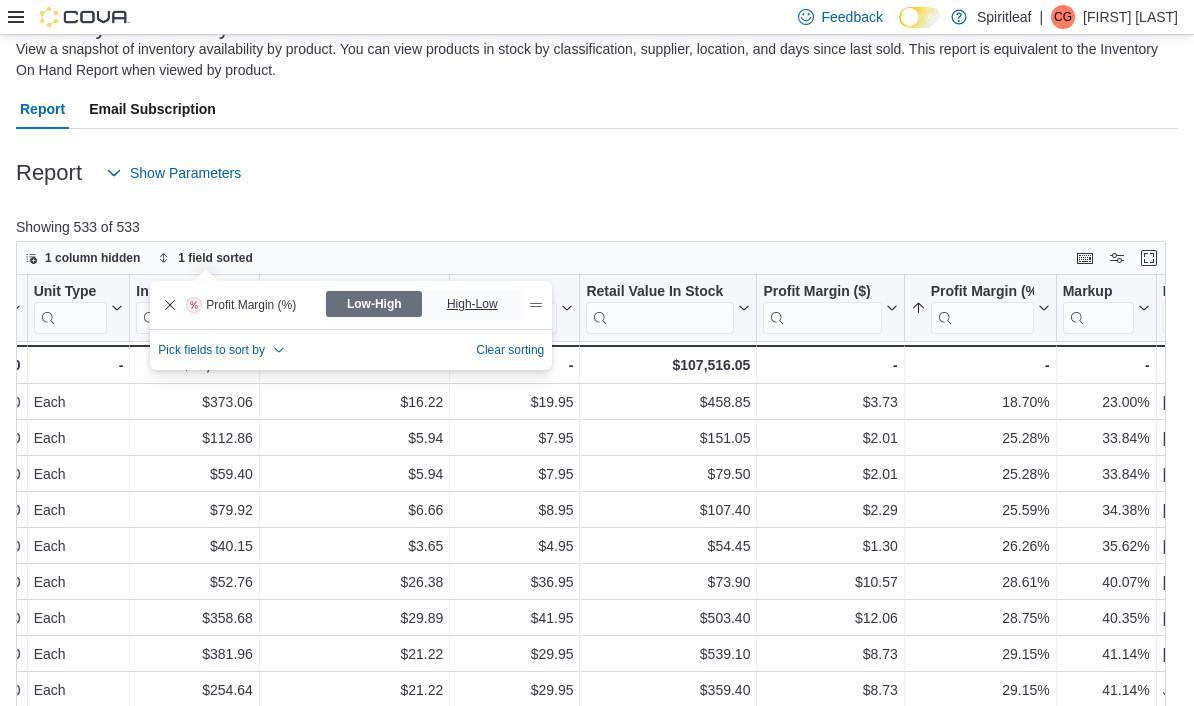 click on "High-Low" at bounding box center (474, 304) 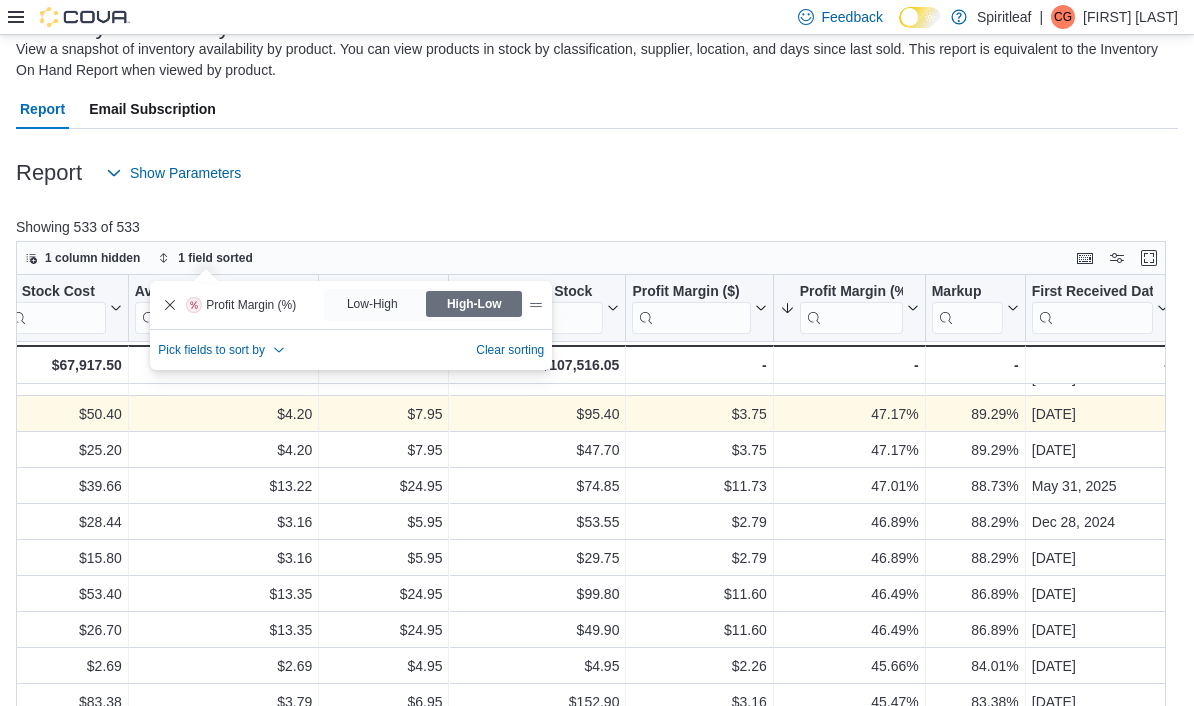 scroll, scrollTop: 1356, scrollLeft: 1645, axis: both 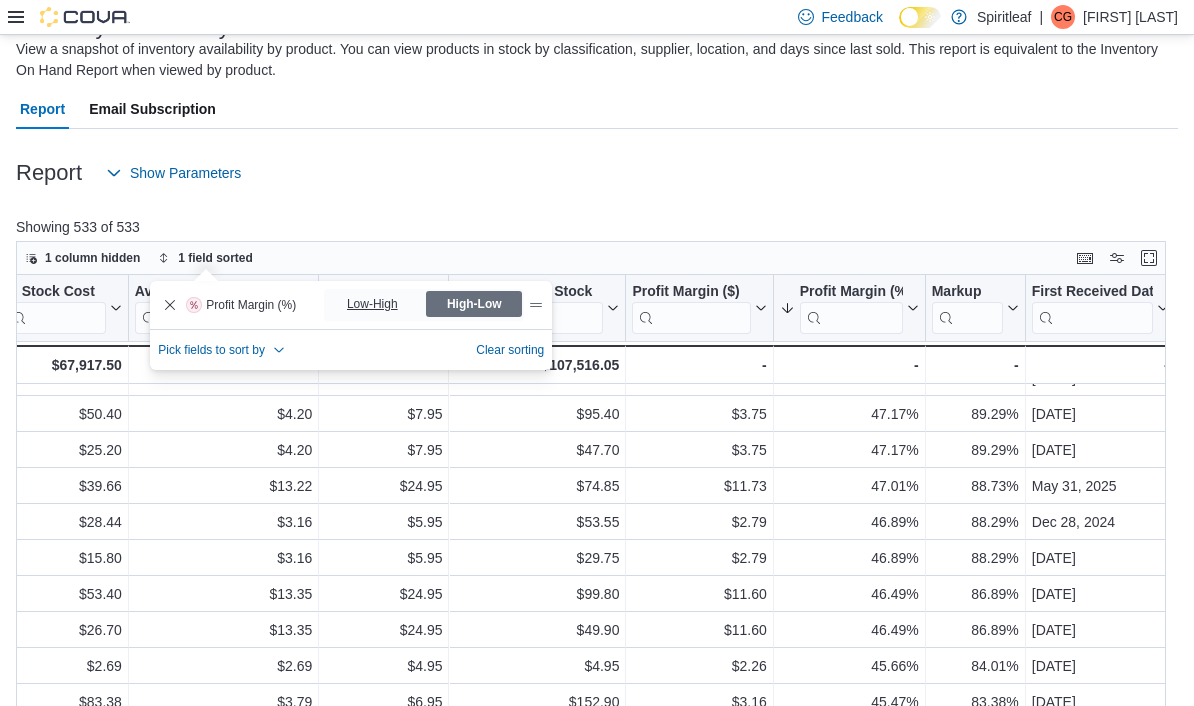 click on "Low-High" at bounding box center [374, 304] 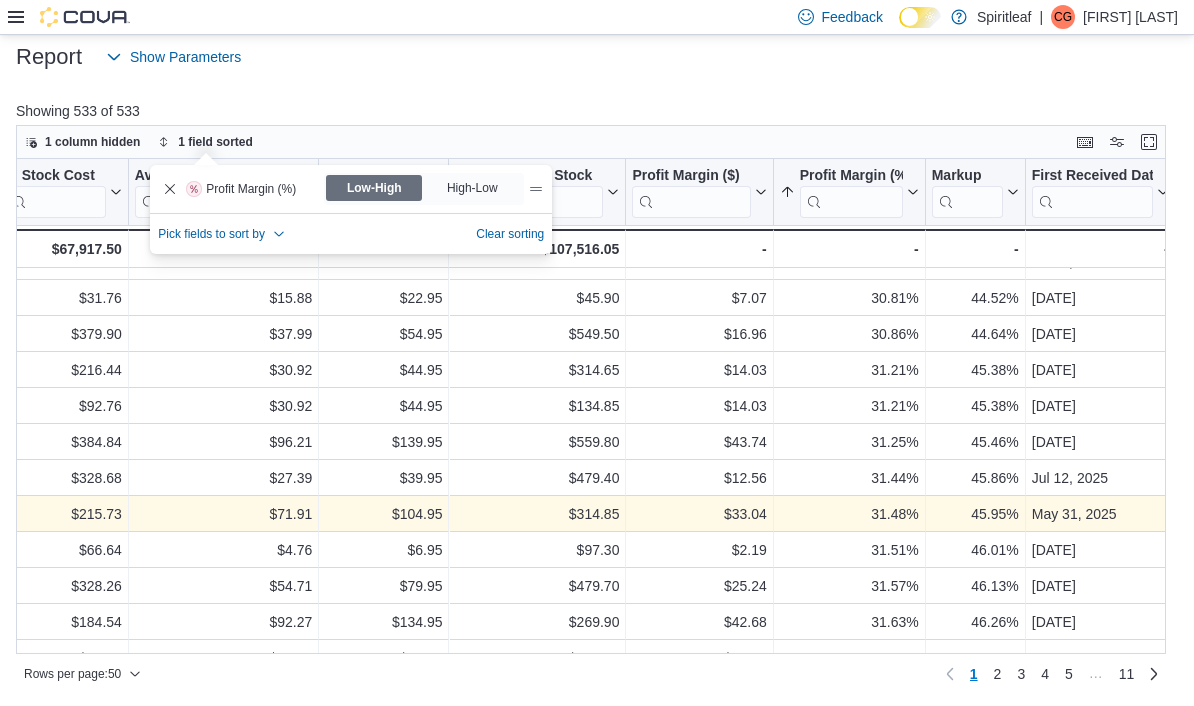 scroll, scrollTop: 327, scrollLeft: 0, axis: vertical 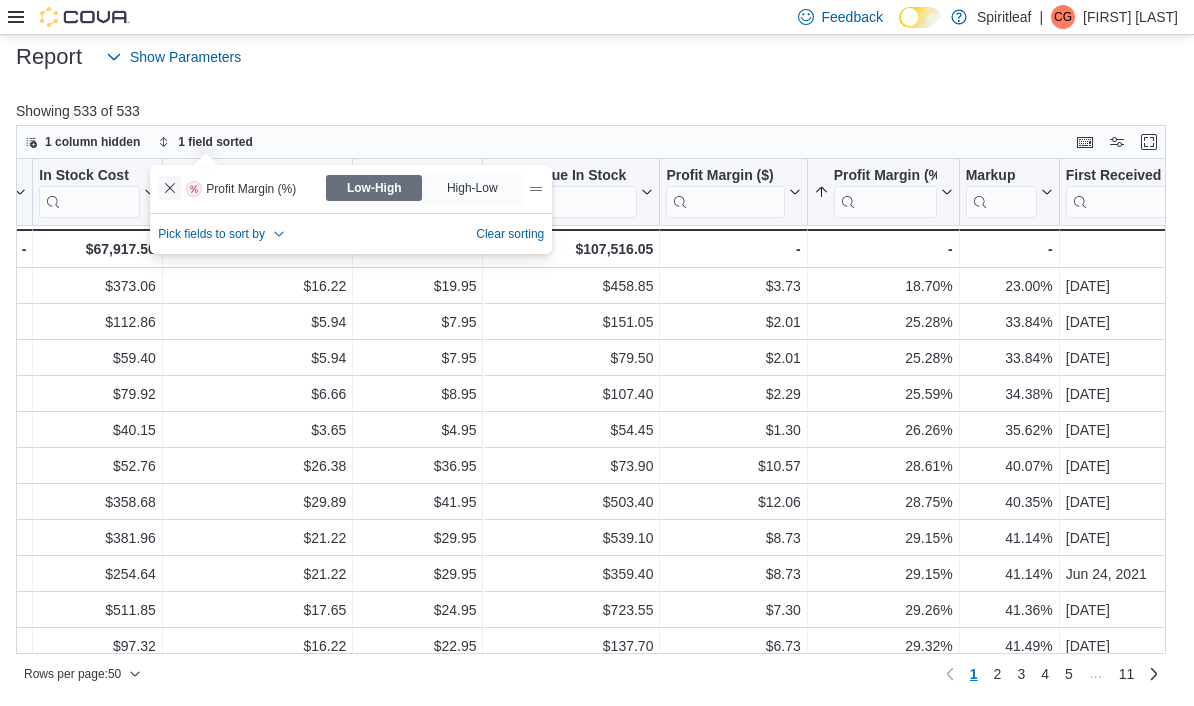 click at bounding box center [170, 188] 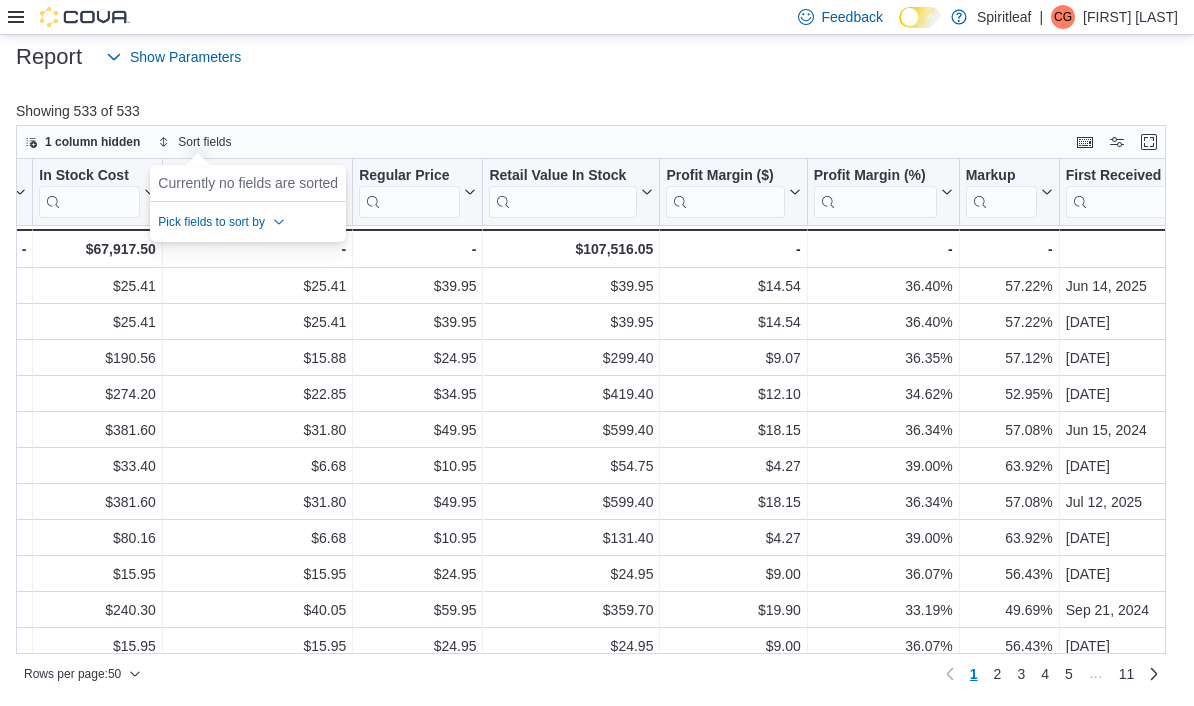 click on "1 column hidden Sort fields" at bounding box center (591, 142) 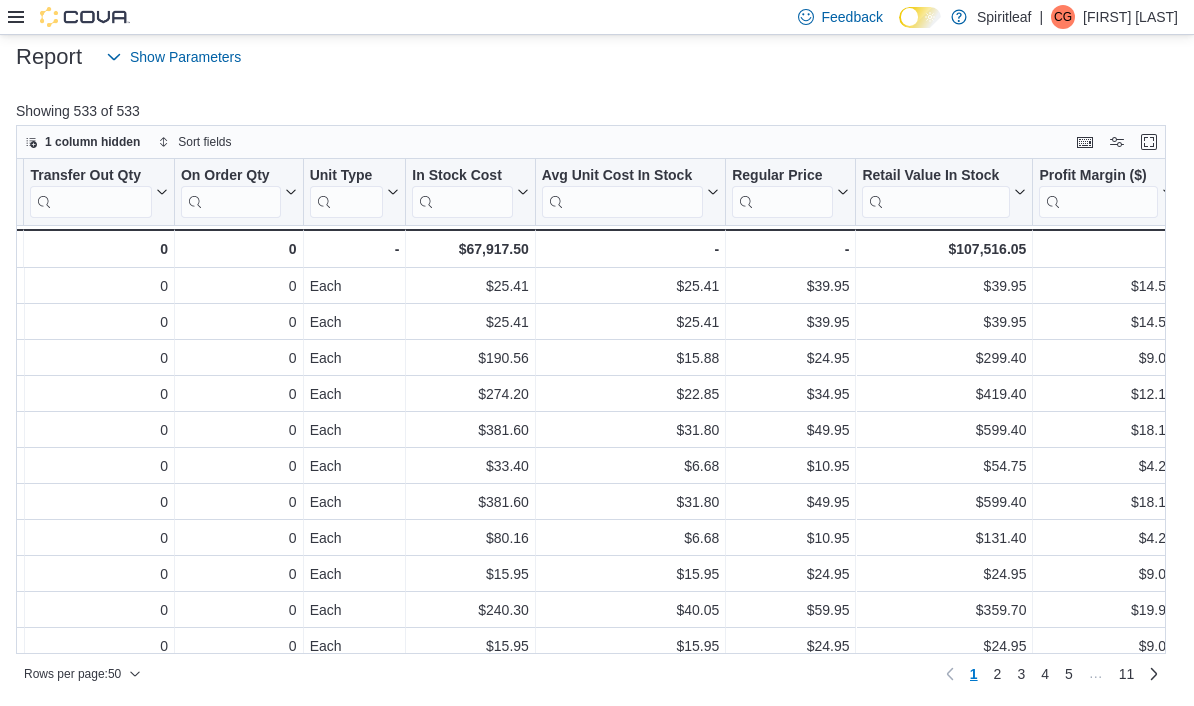 scroll, scrollTop: 0, scrollLeft: 1236, axis: horizontal 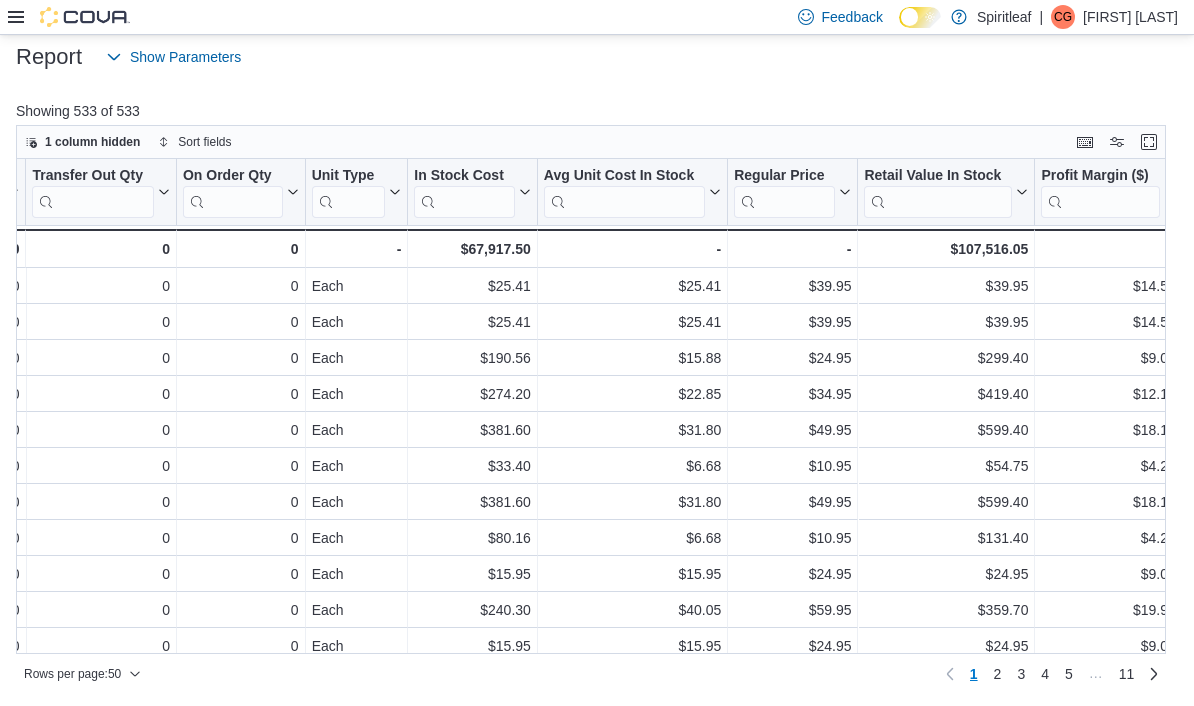click 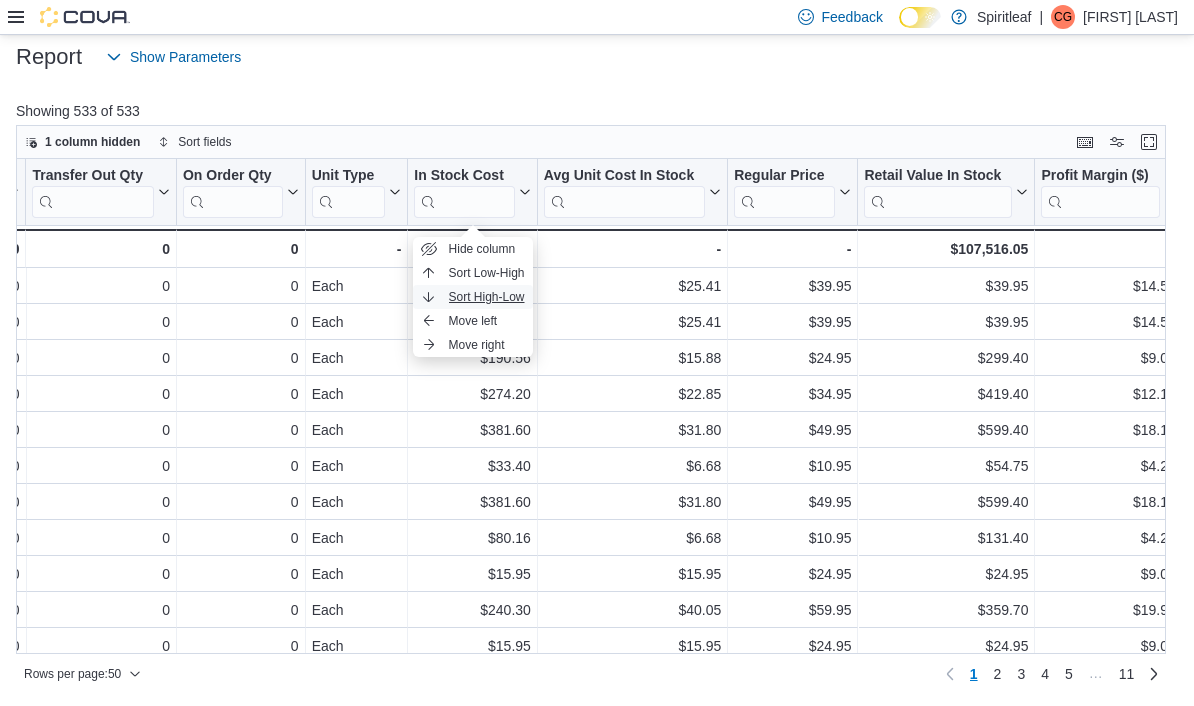 click on "Sort High-Low" at bounding box center [487, 297] 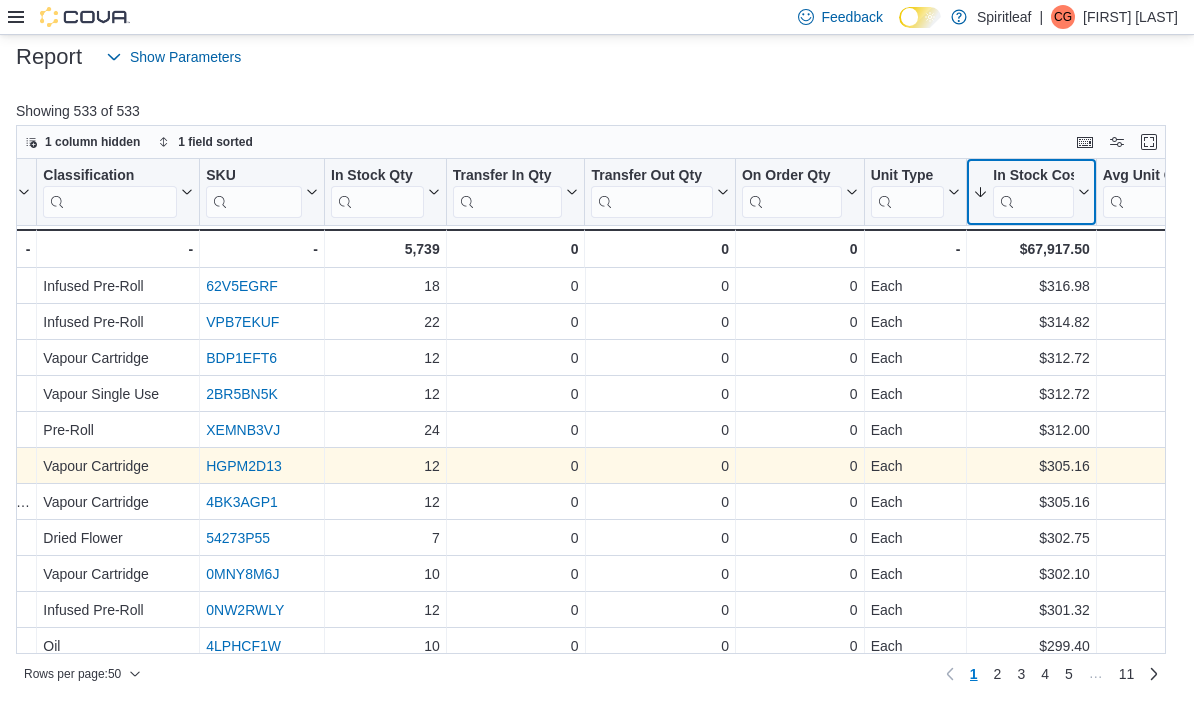 scroll, scrollTop: 993, scrollLeft: 667, axis: both 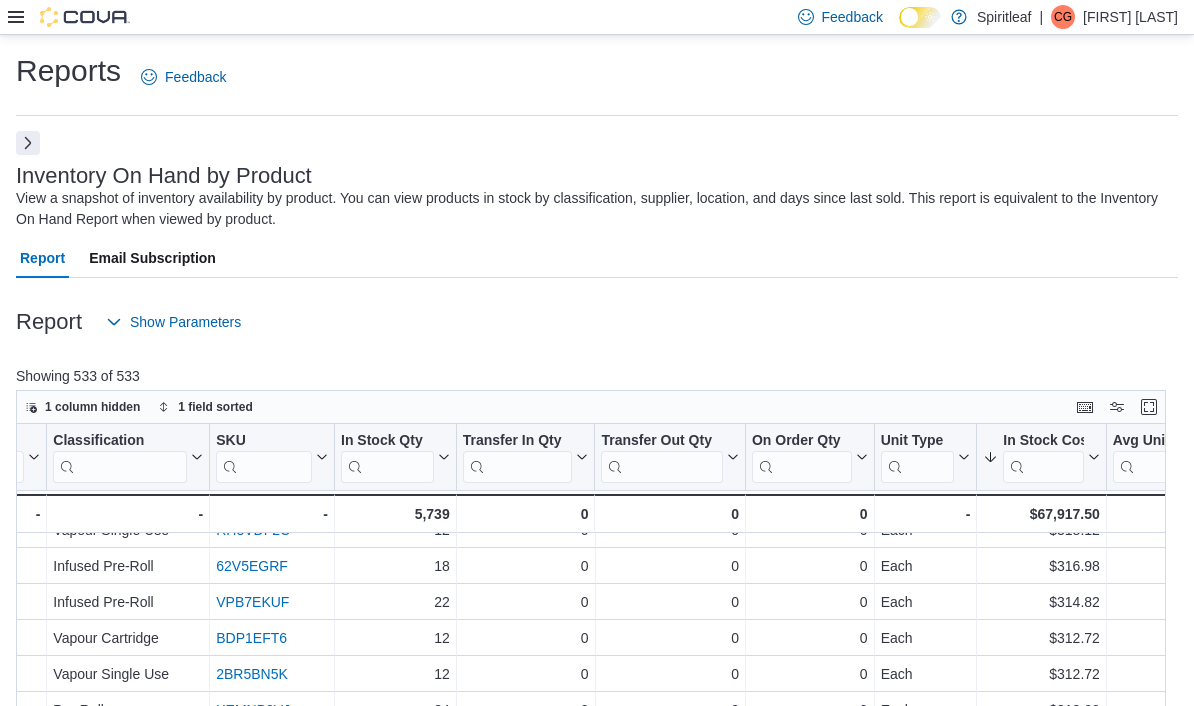 click at bounding box center [28, 143] 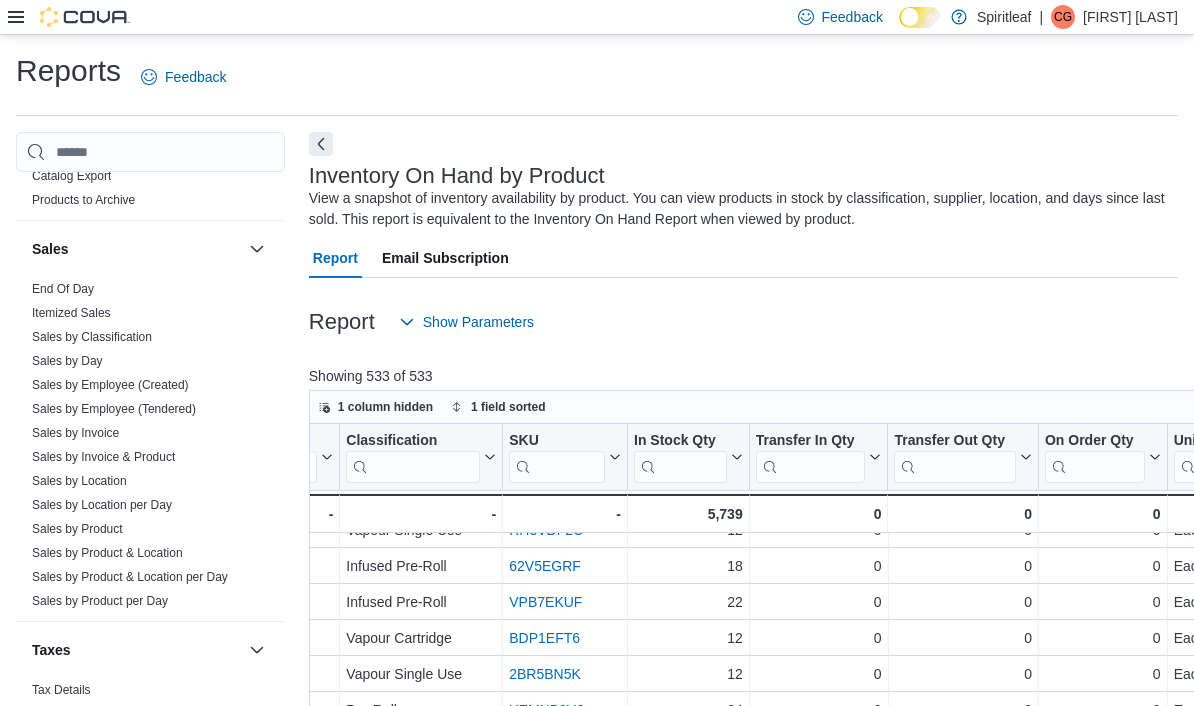 scroll, scrollTop: 1480, scrollLeft: 0, axis: vertical 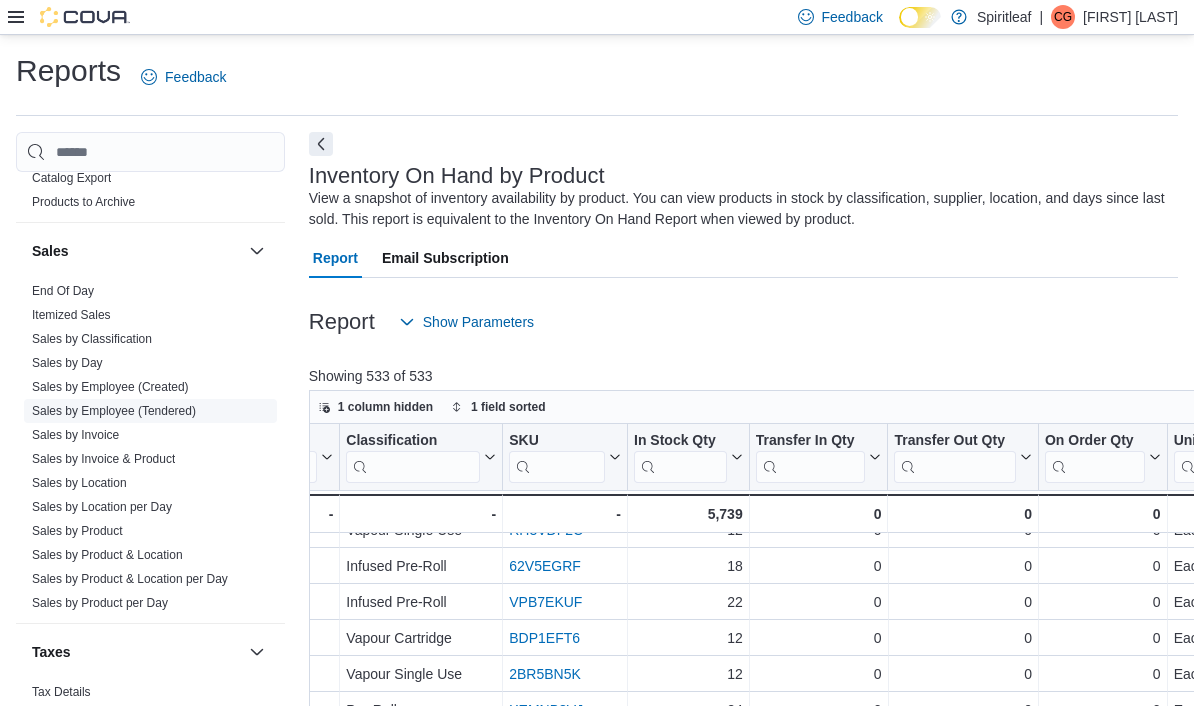 click on "Sales by Employee (Tendered)" at bounding box center [114, 411] 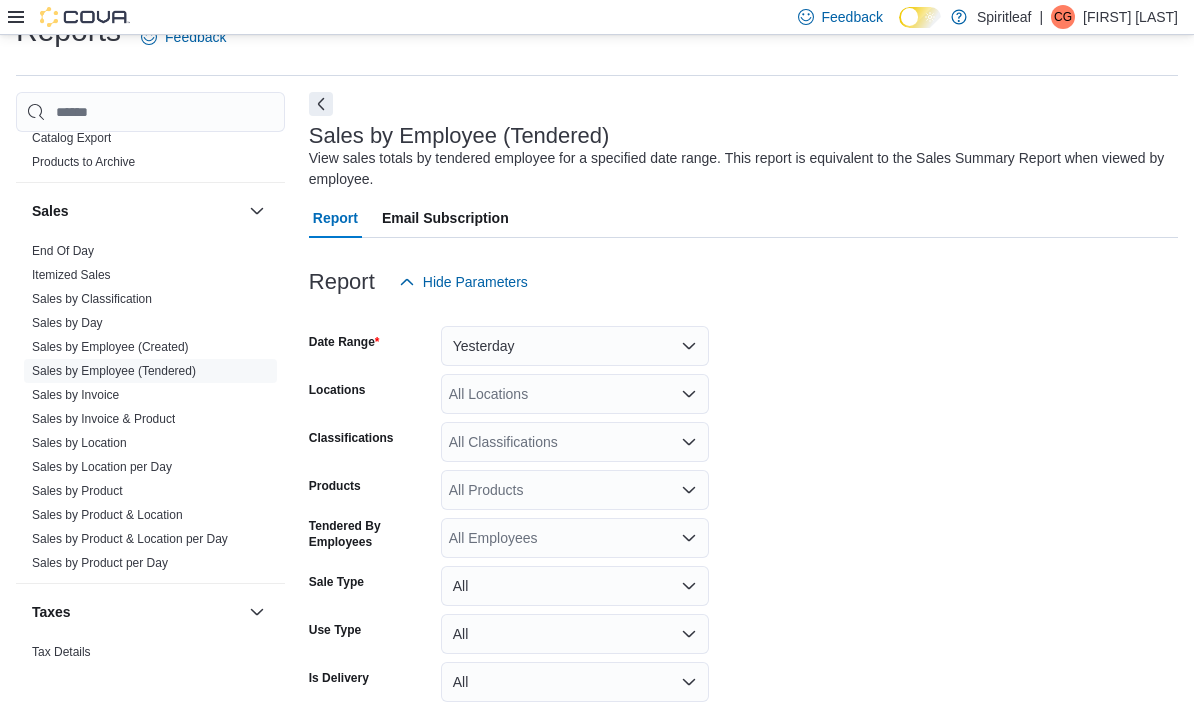 scroll, scrollTop: 66, scrollLeft: 0, axis: vertical 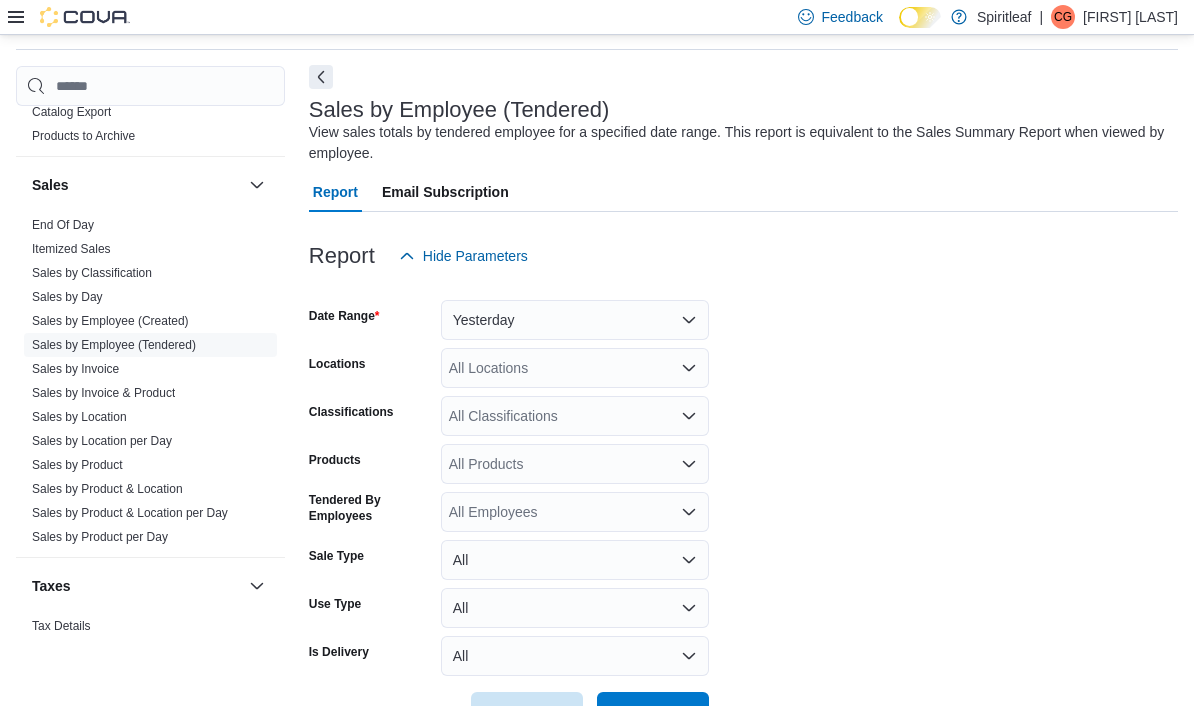 click at bounding box center (321, 77) 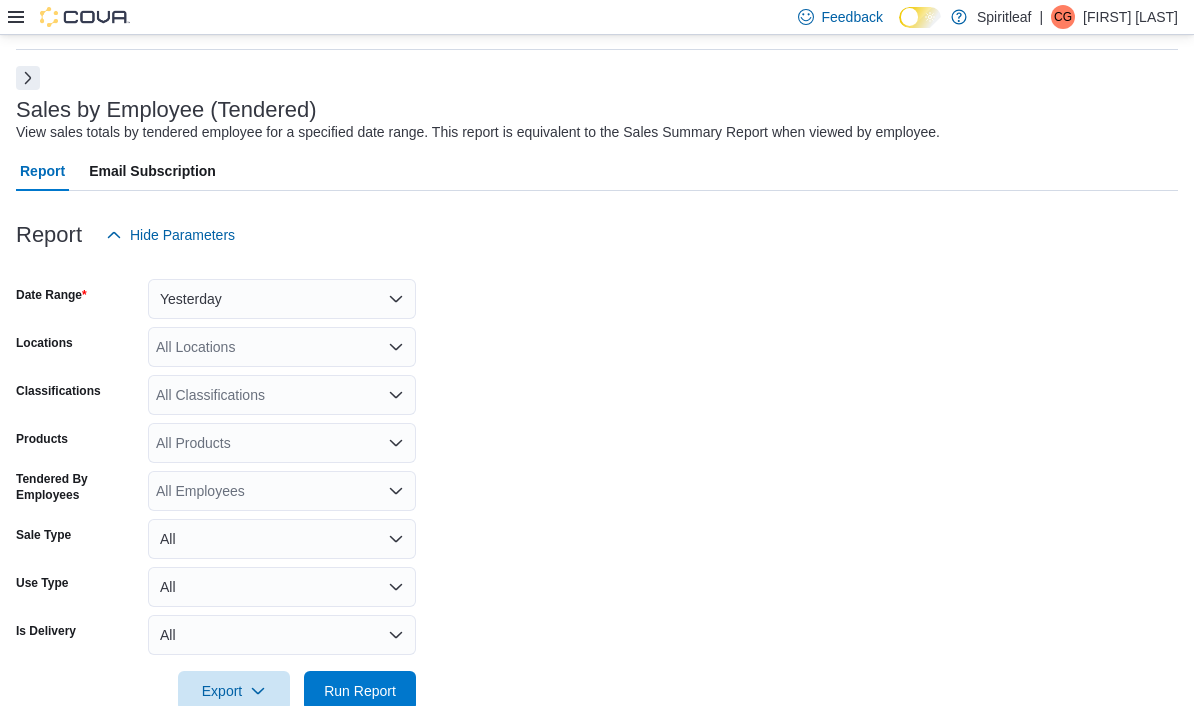 click on "Yesterday" at bounding box center (282, 299) 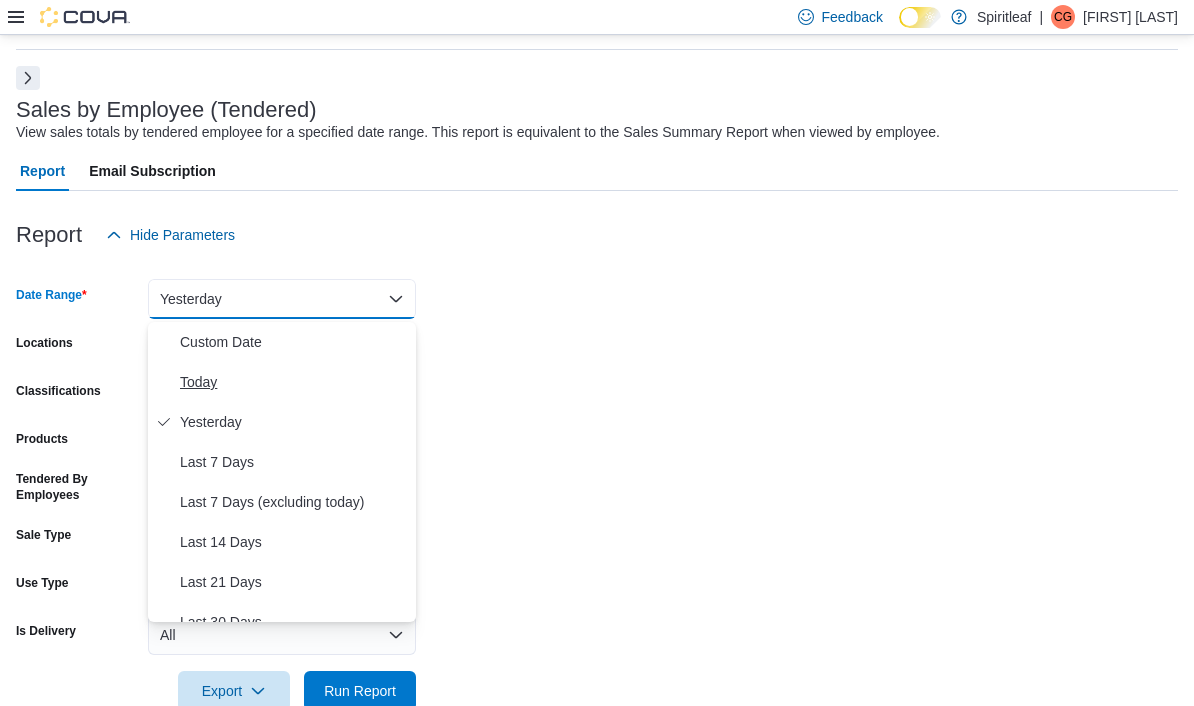 click on "Today" at bounding box center (294, 382) 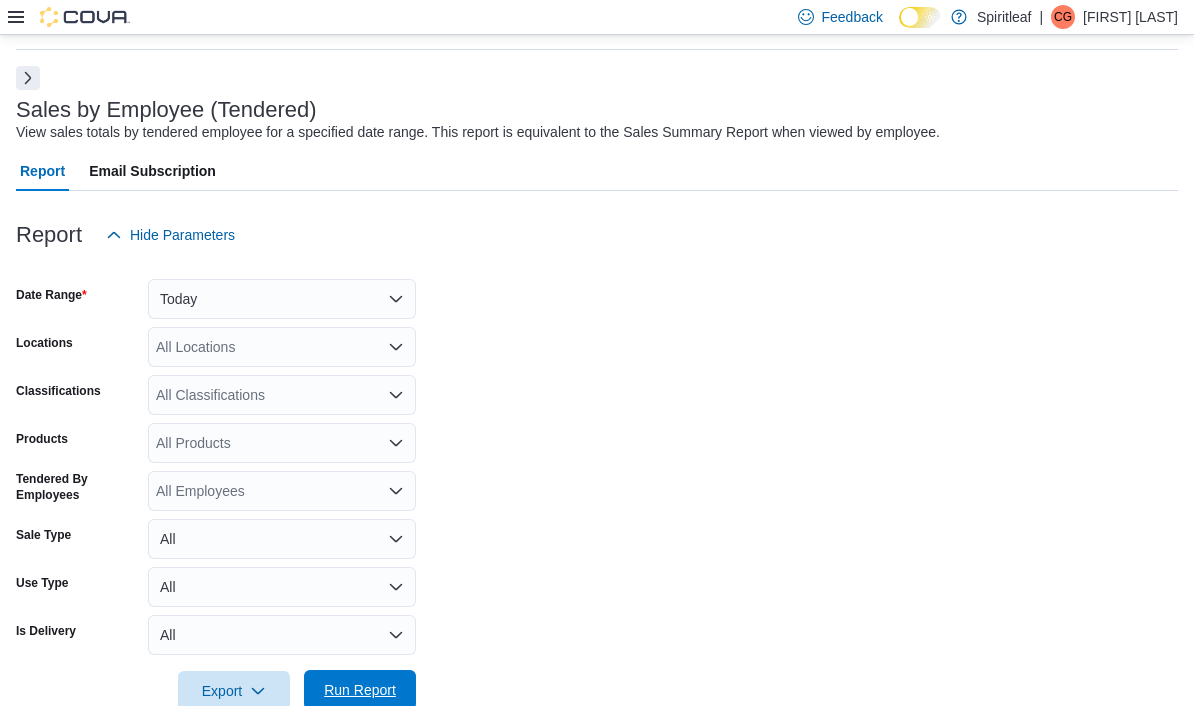 click on "Run Report" at bounding box center [360, 690] 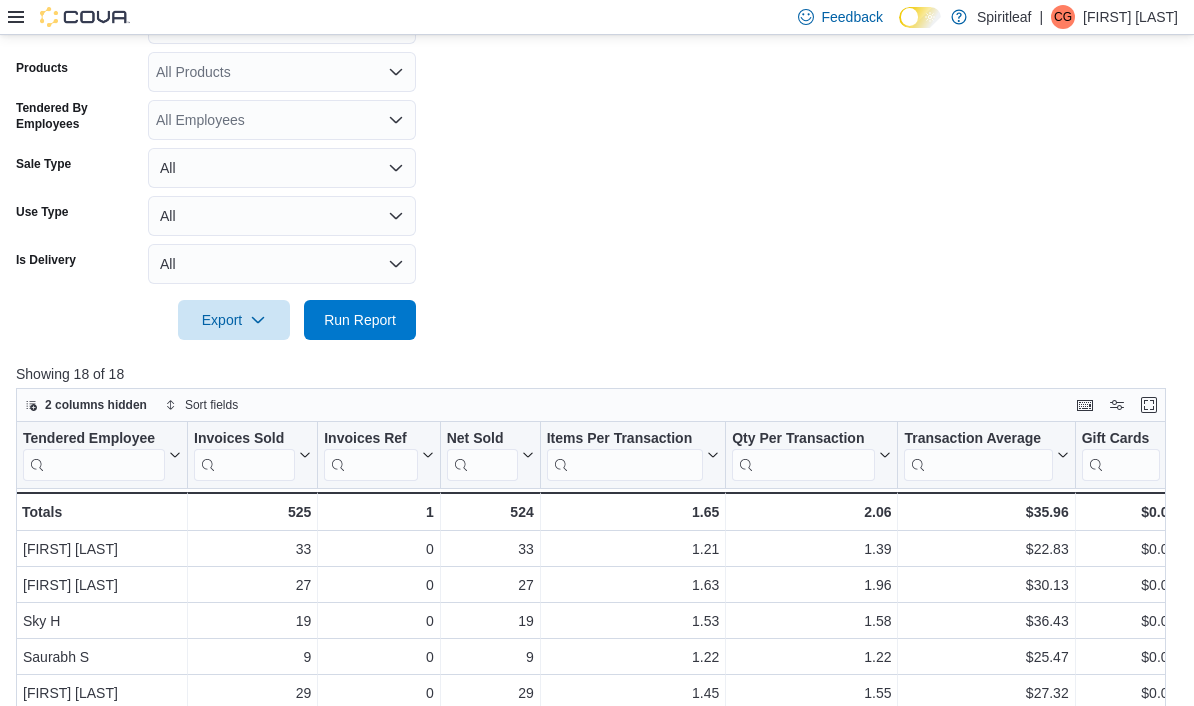 scroll, scrollTop: 484, scrollLeft: 0, axis: vertical 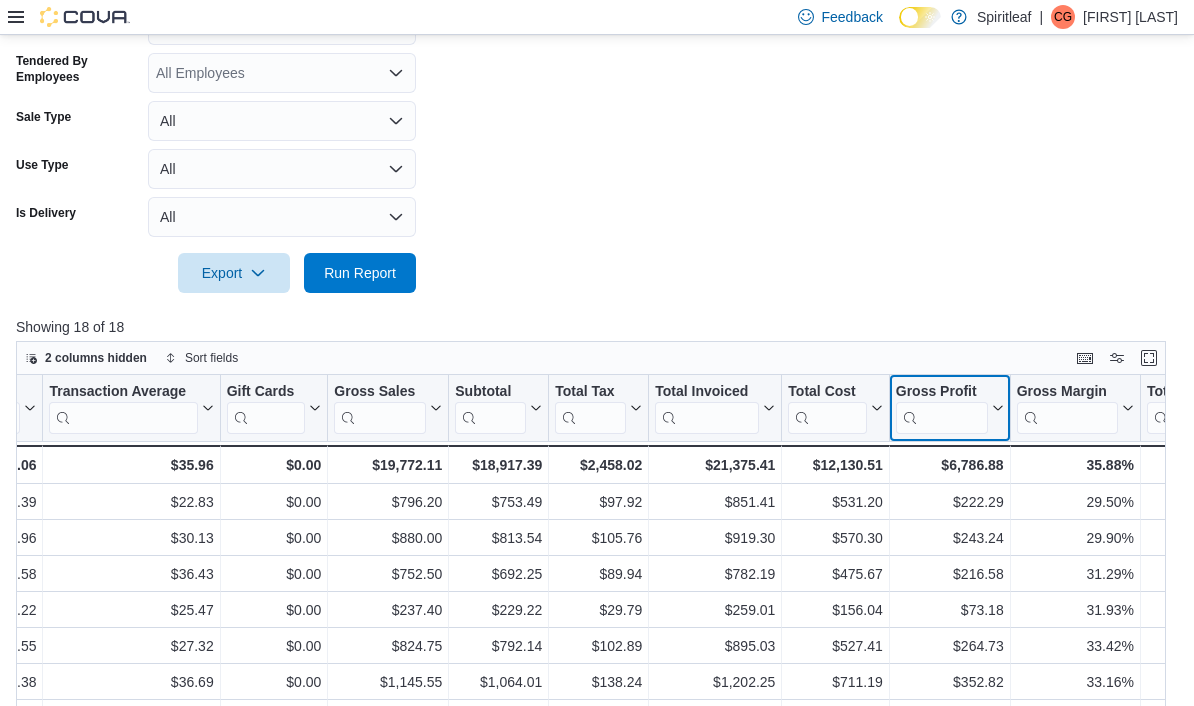 click 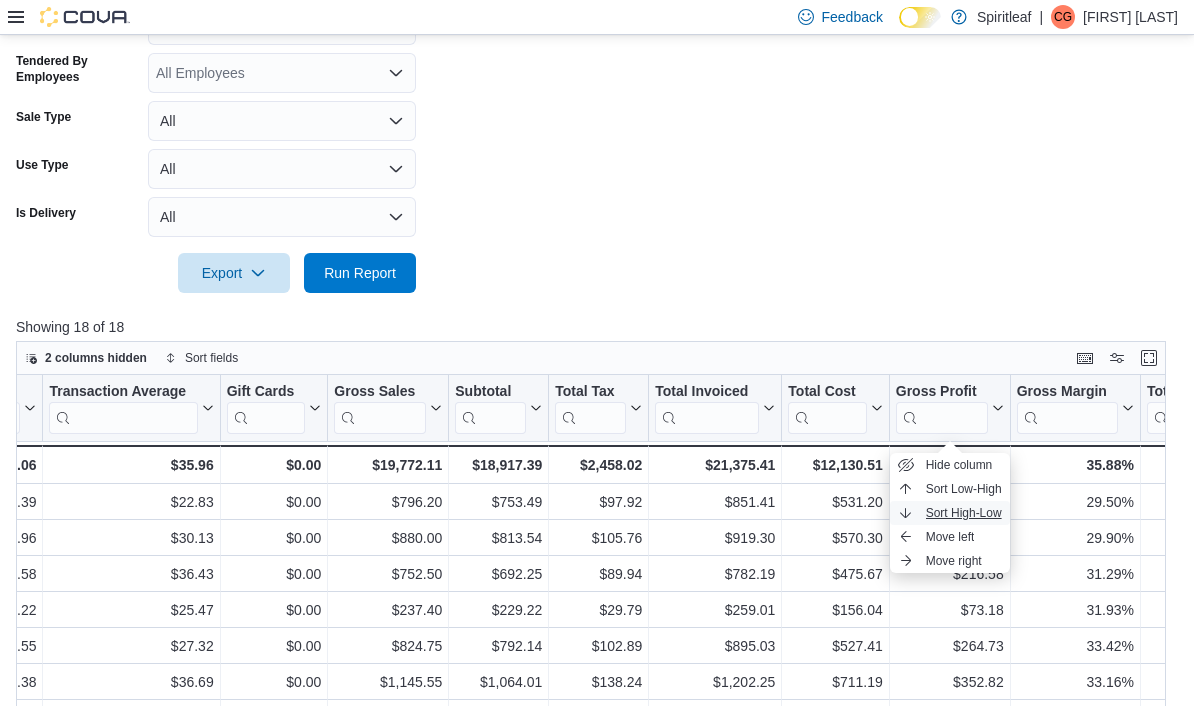 click on "Sort High-Low" at bounding box center (964, 513) 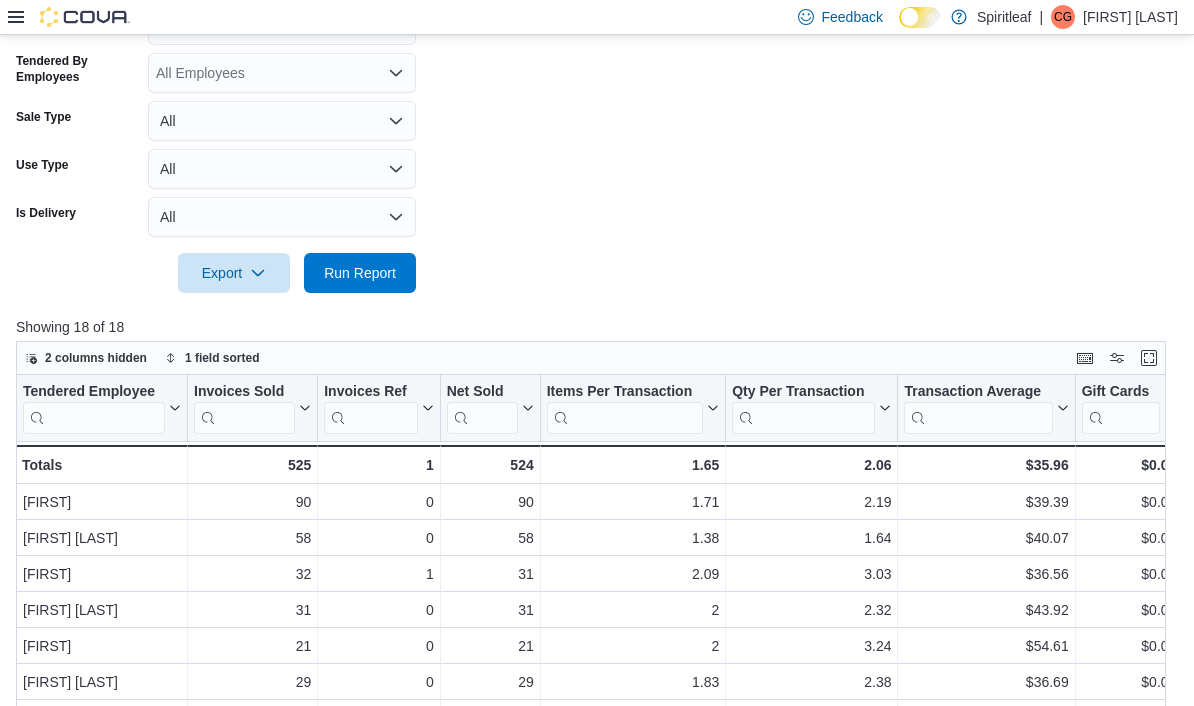 scroll, scrollTop: 0, scrollLeft: 0, axis: both 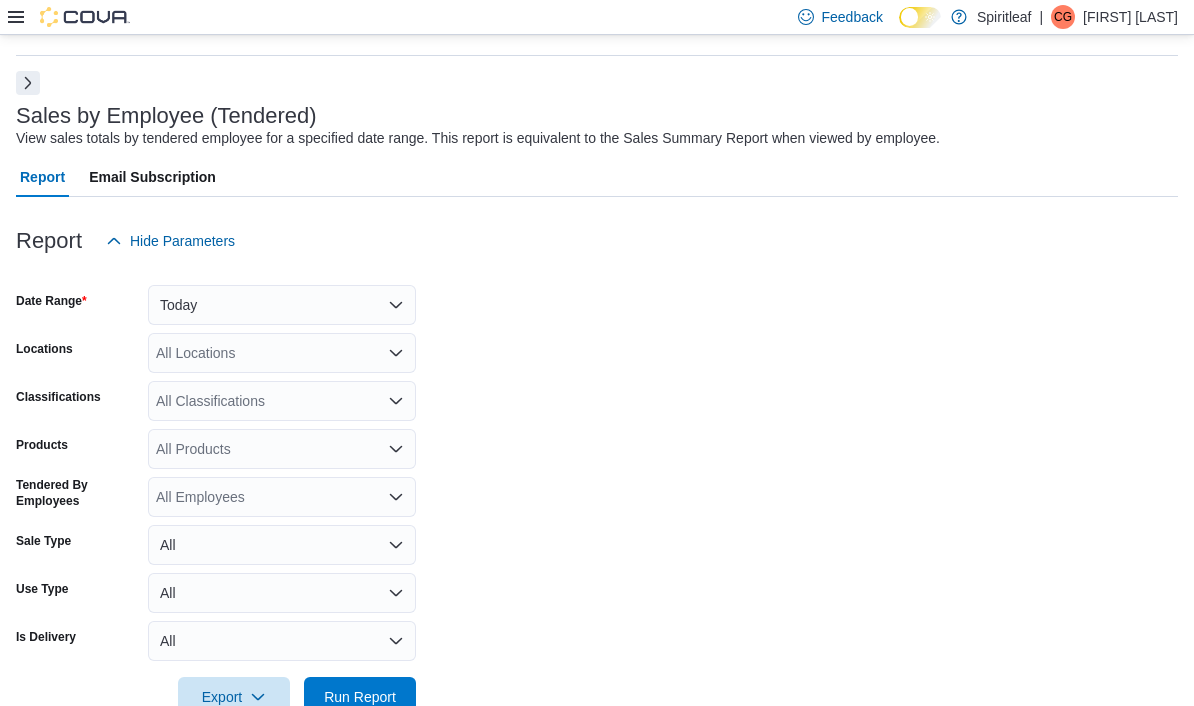 click at bounding box center [28, 83] 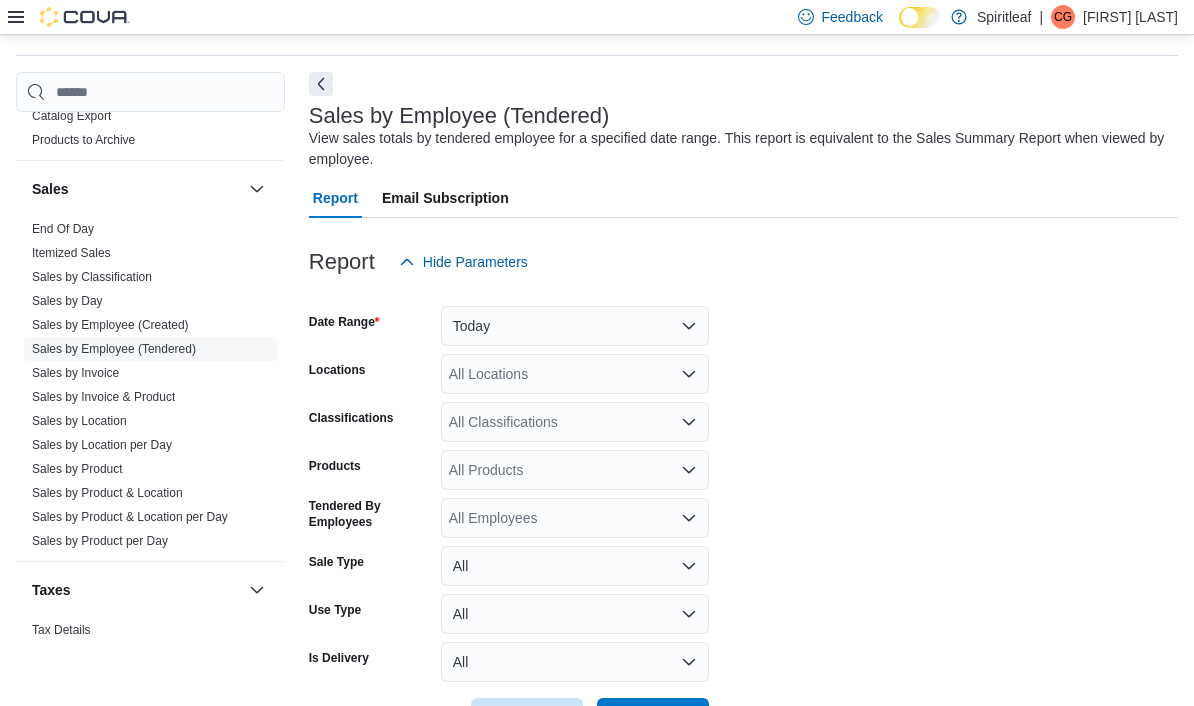 scroll, scrollTop: 1480, scrollLeft: 0, axis: vertical 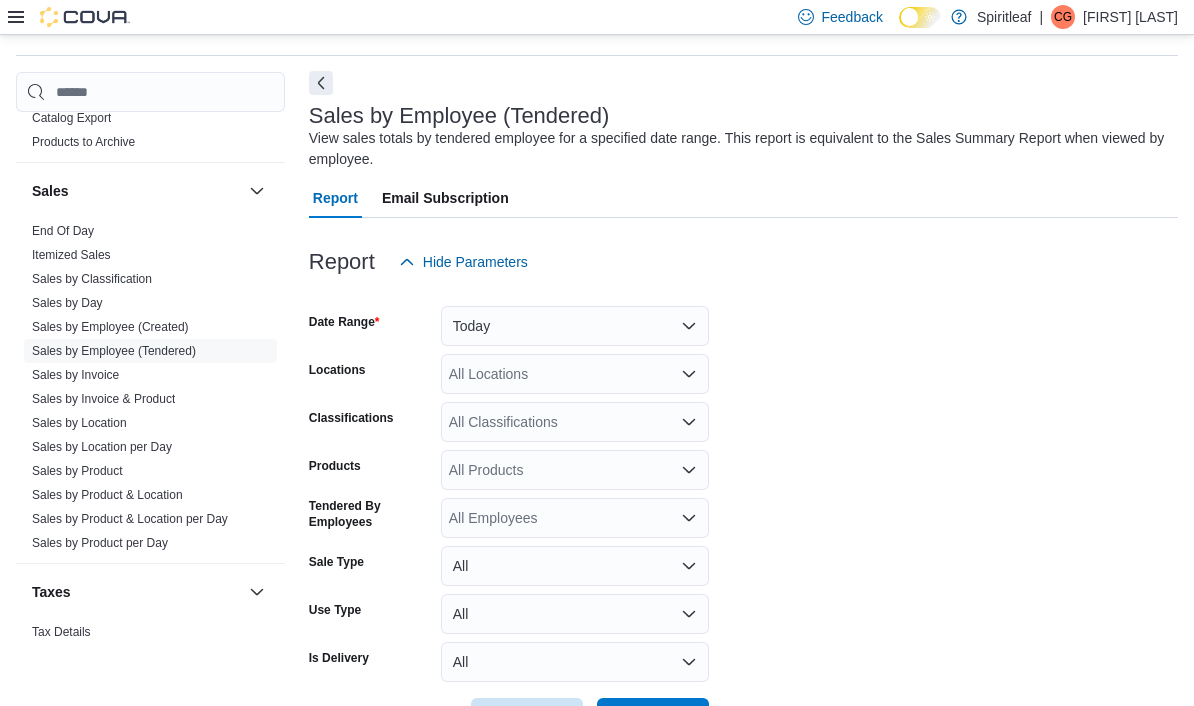 click at bounding box center [321, 83] 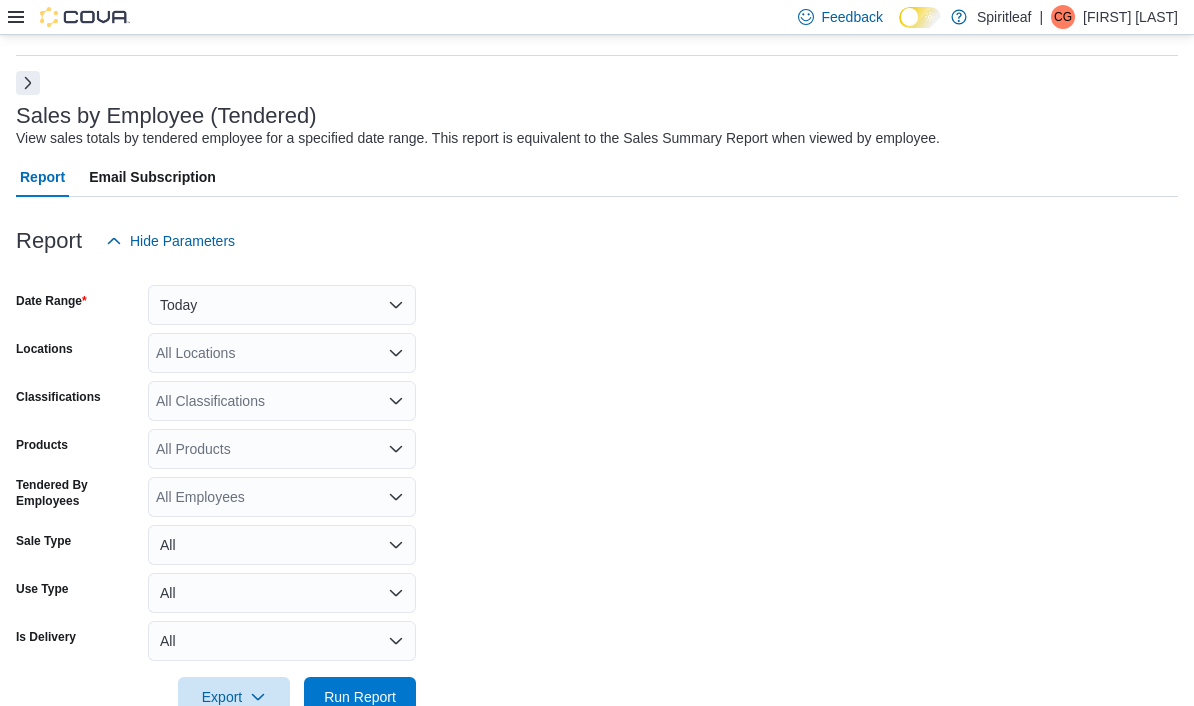 click at bounding box center [28, 83] 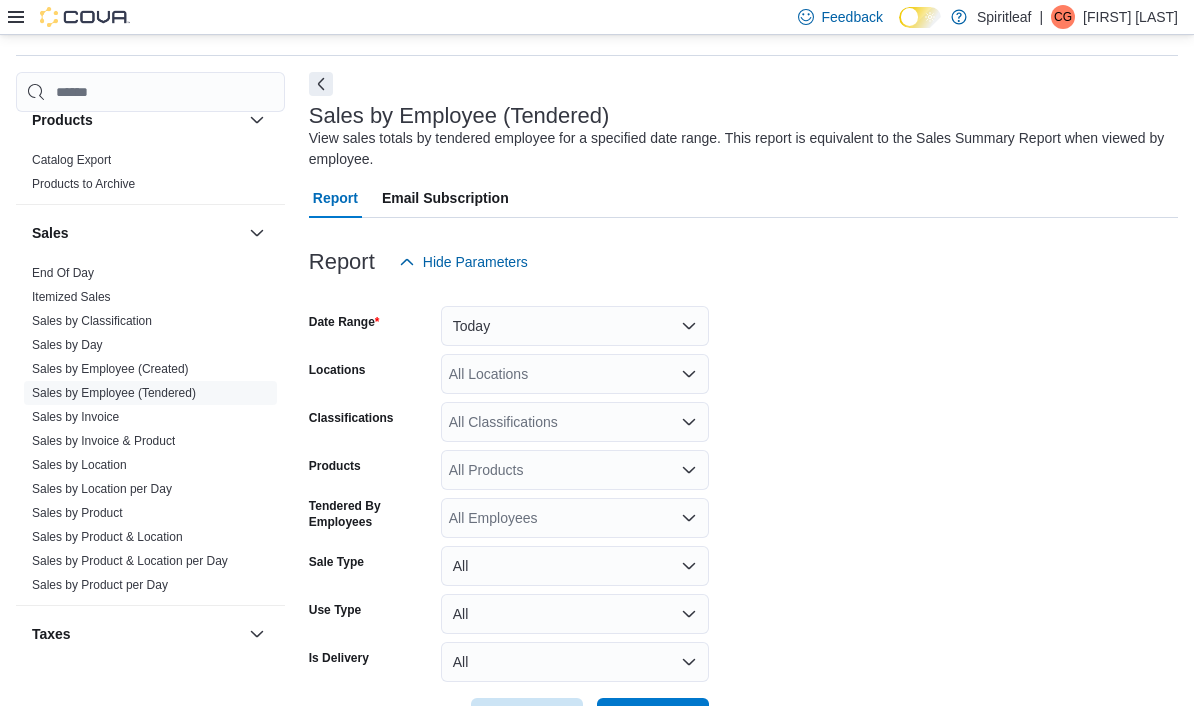 scroll, scrollTop: 1448, scrollLeft: 0, axis: vertical 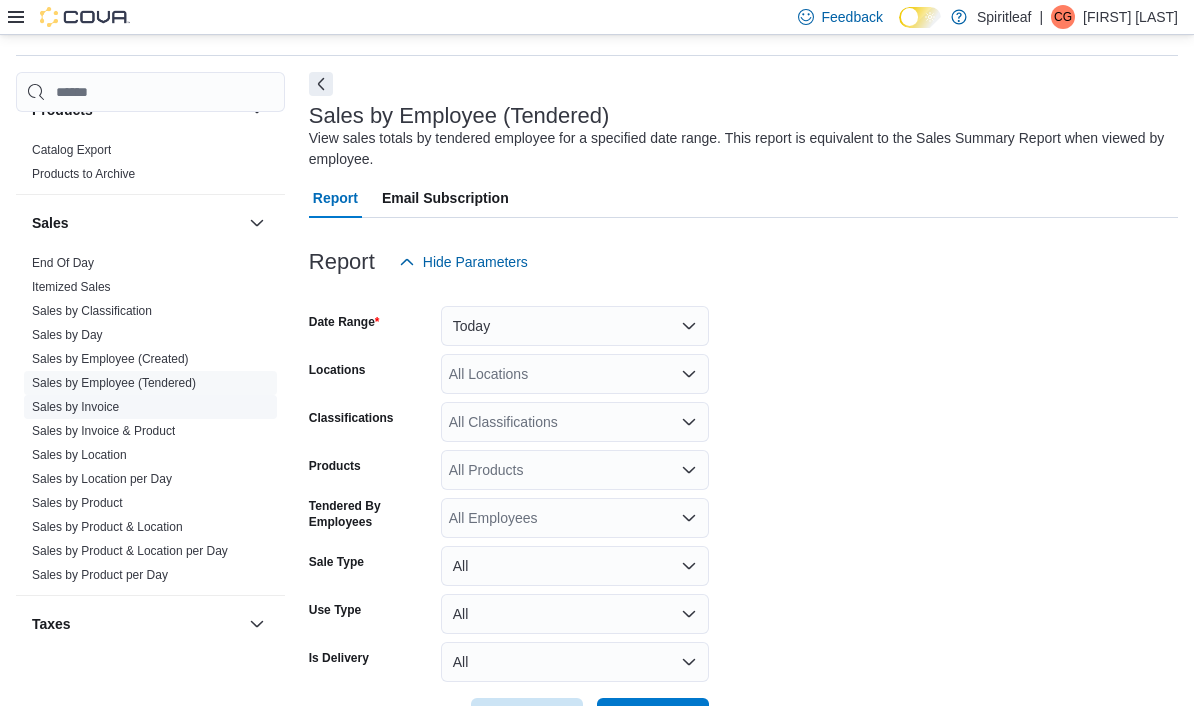 click on "Sales by Invoice" at bounding box center (75, 407) 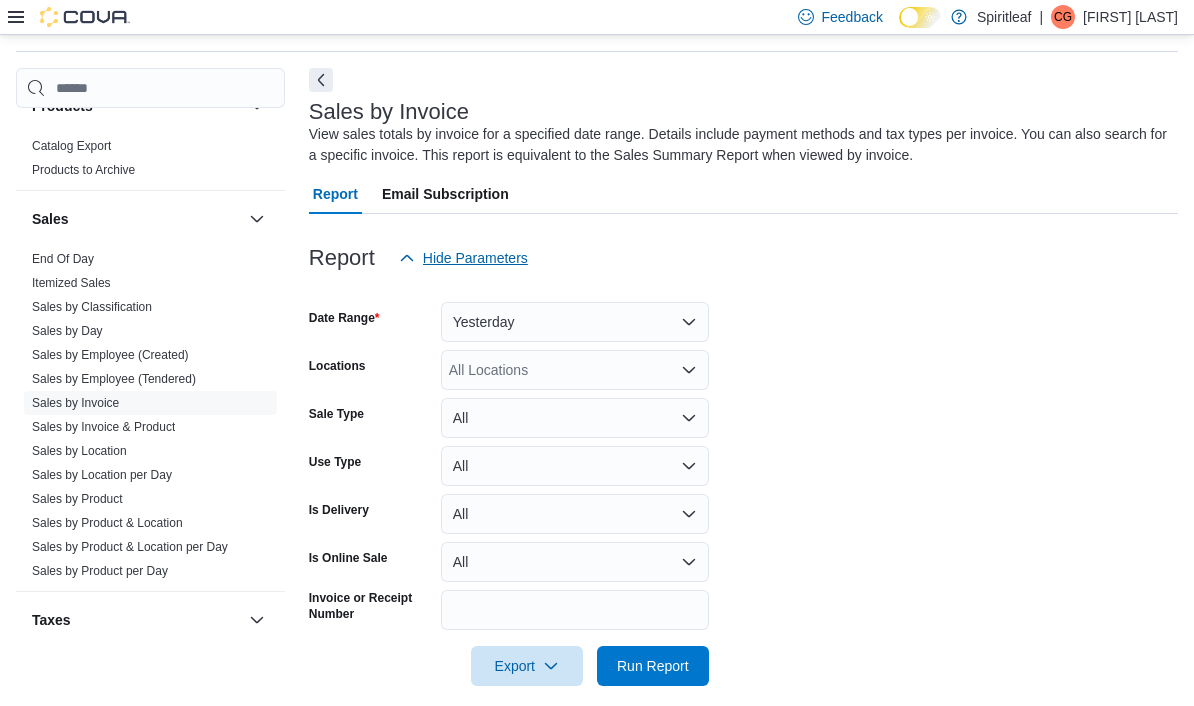 scroll, scrollTop: 66, scrollLeft: 0, axis: vertical 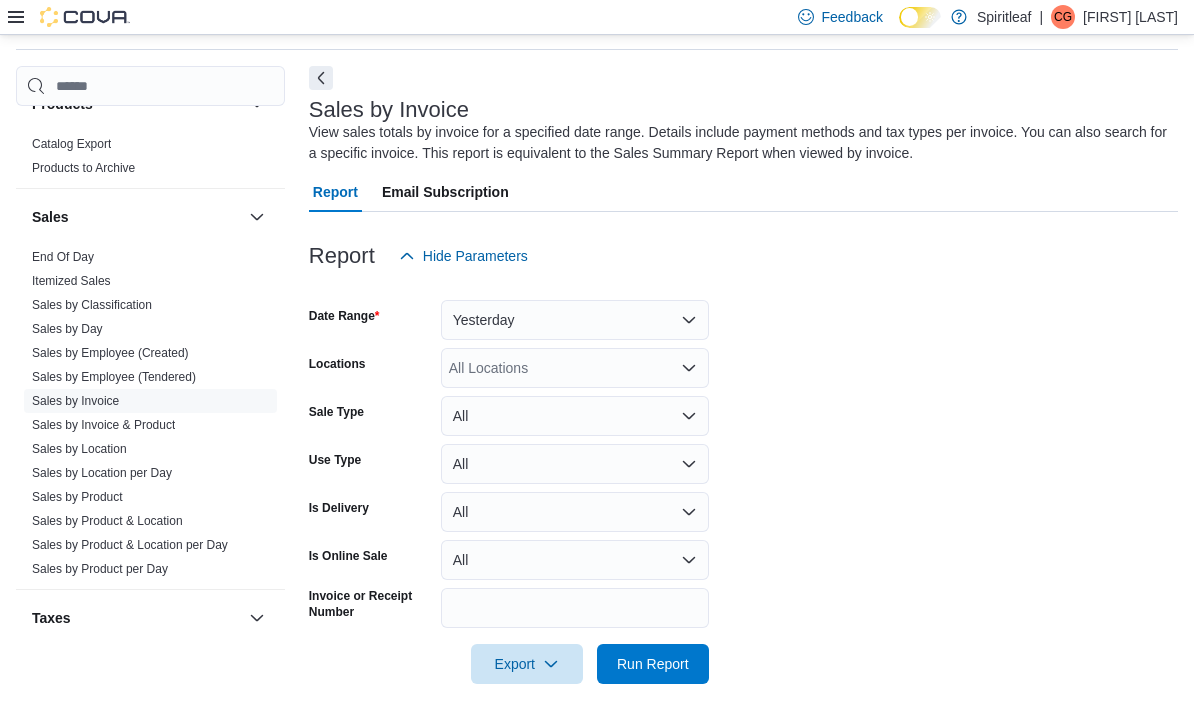 click on "Yesterday" at bounding box center (575, 320) 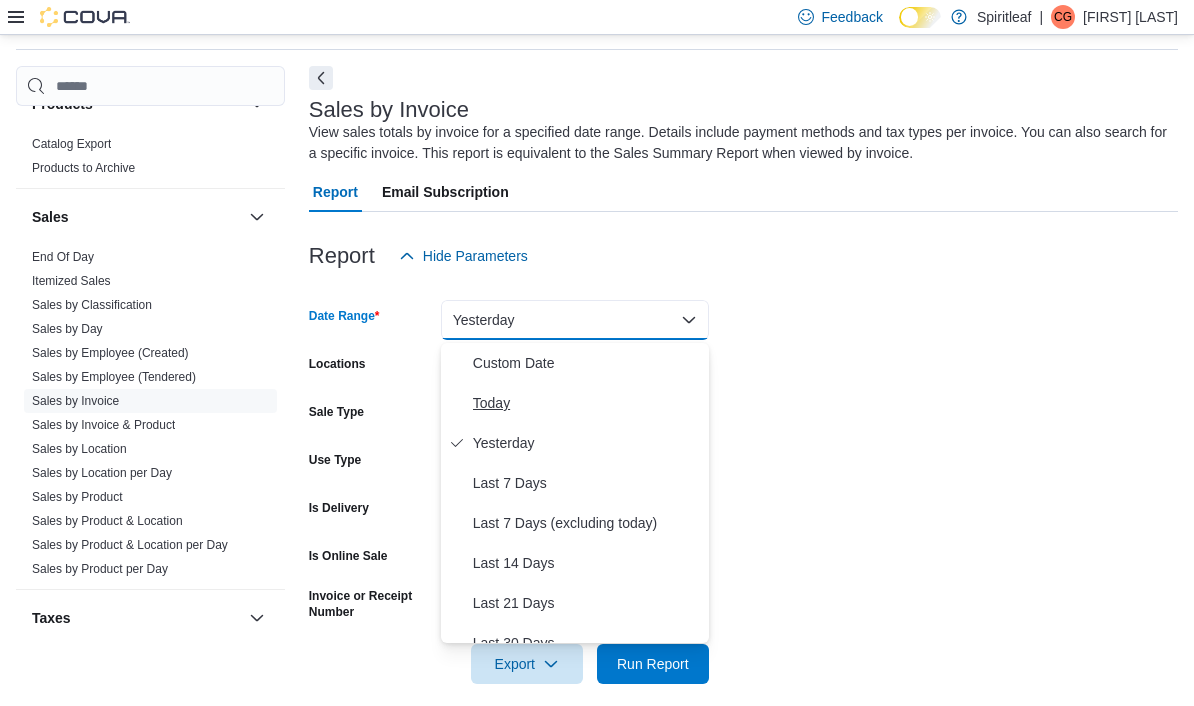 click on "Today" at bounding box center [587, 403] 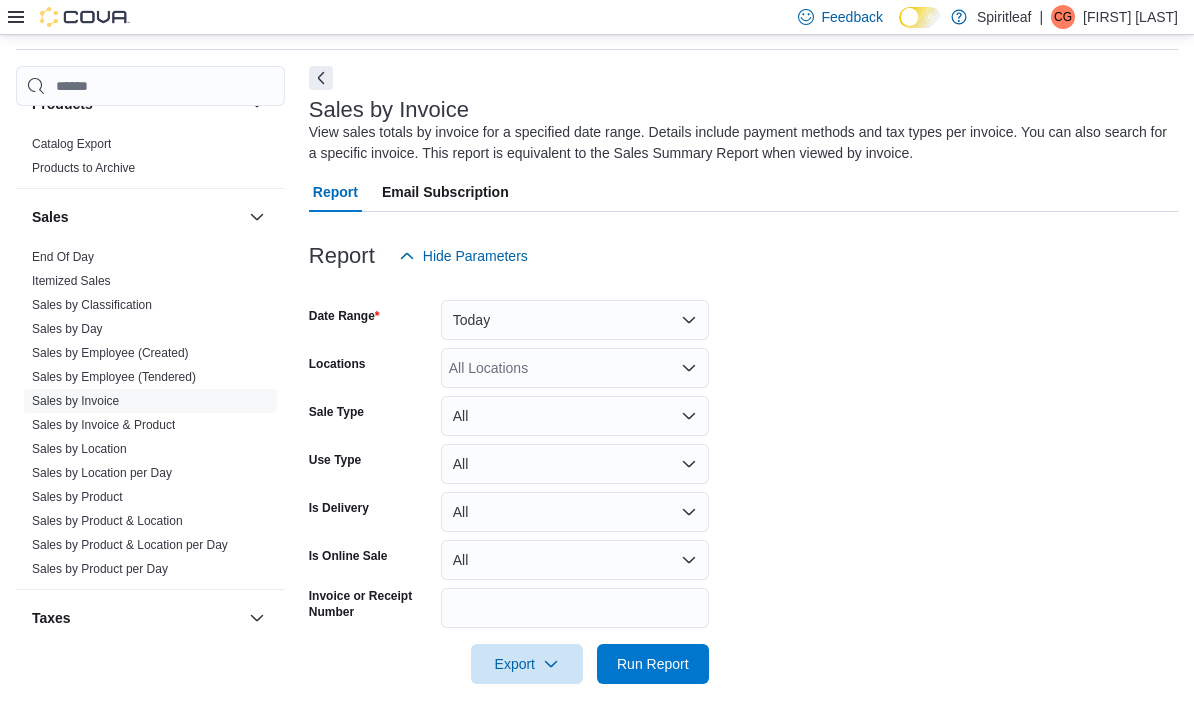 click on "All Locations" at bounding box center [575, 368] 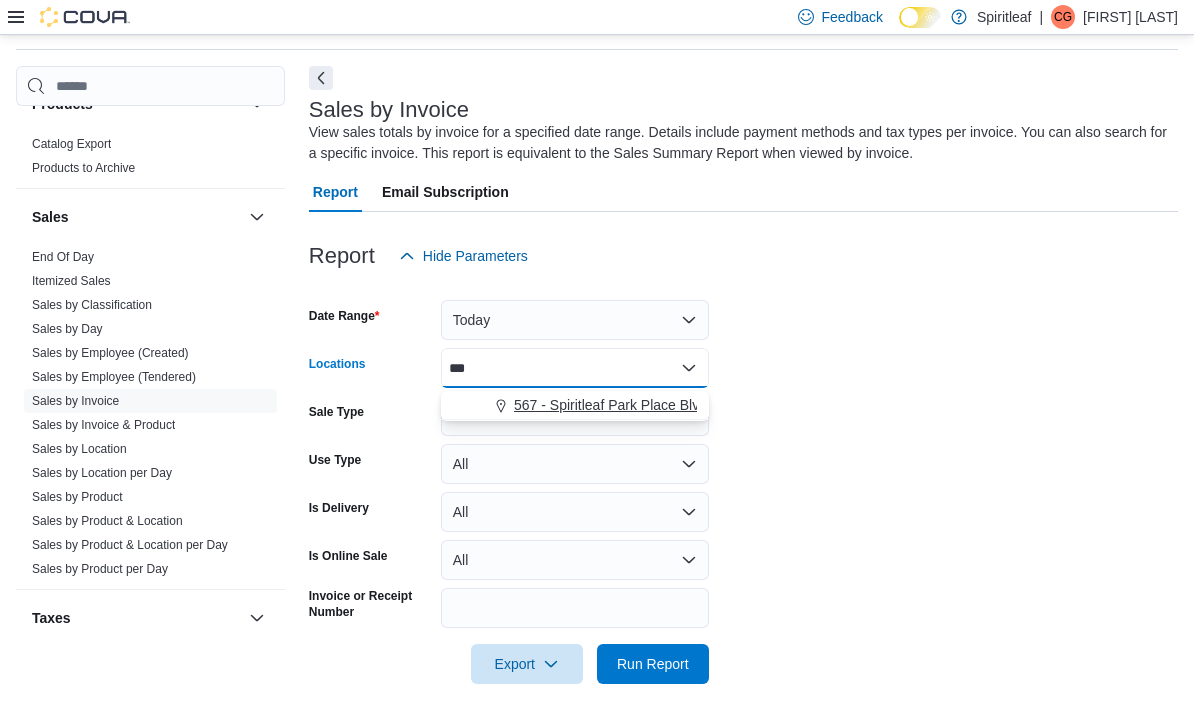 type on "***" 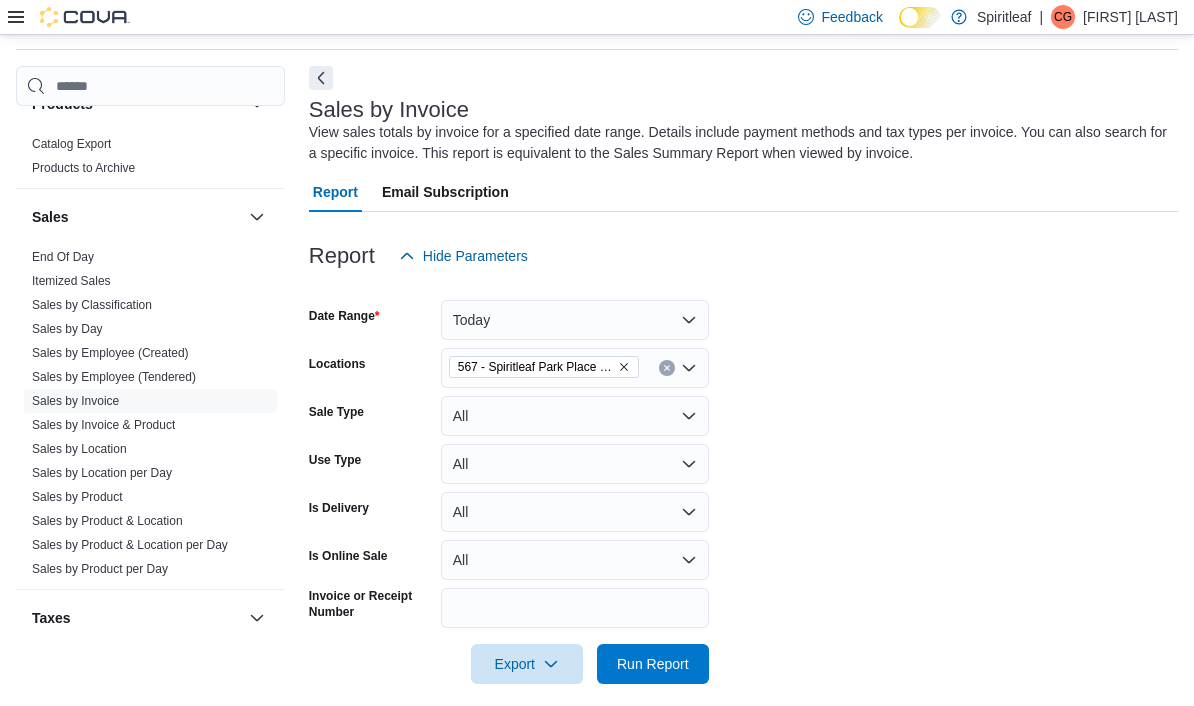 click on "Date Range Today Locations 567 - Spiritleaf Park Place Blvd (Barrie) Sale Type All Use Type All Is Delivery All Is Online Sale All Invoice or Receipt Number Export  Run Report" at bounding box center [743, 480] 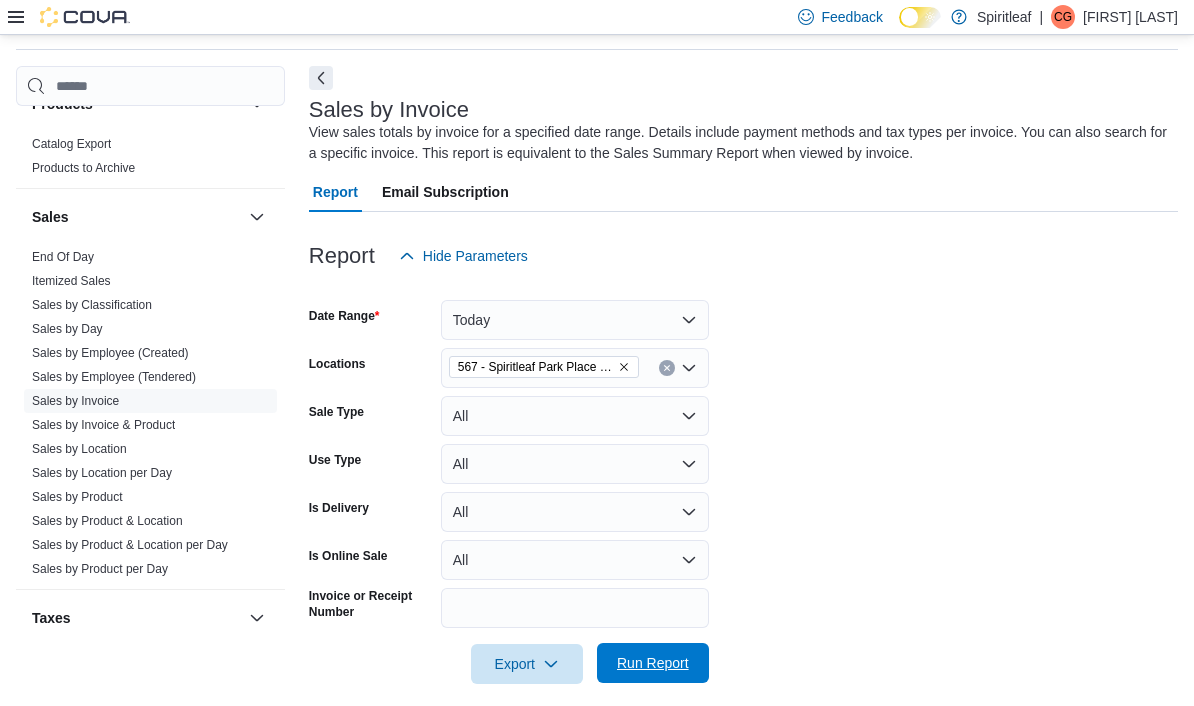 click on "Run Report" at bounding box center [653, 663] 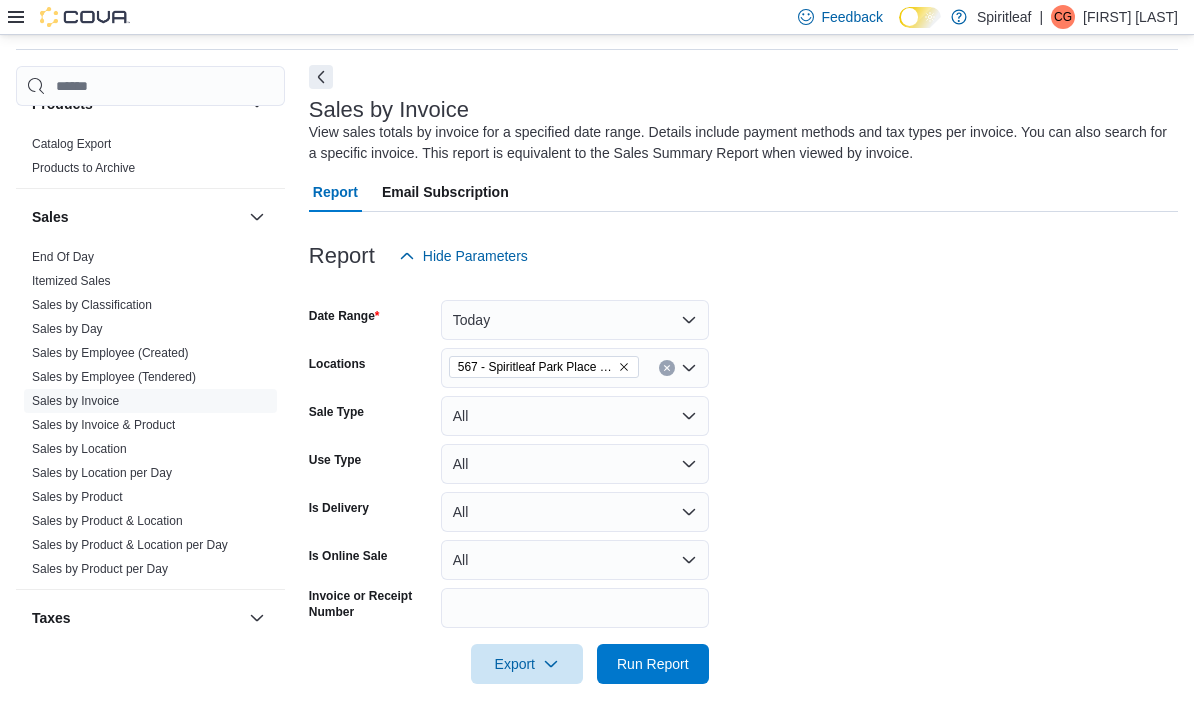click at bounding box center [321, 77] 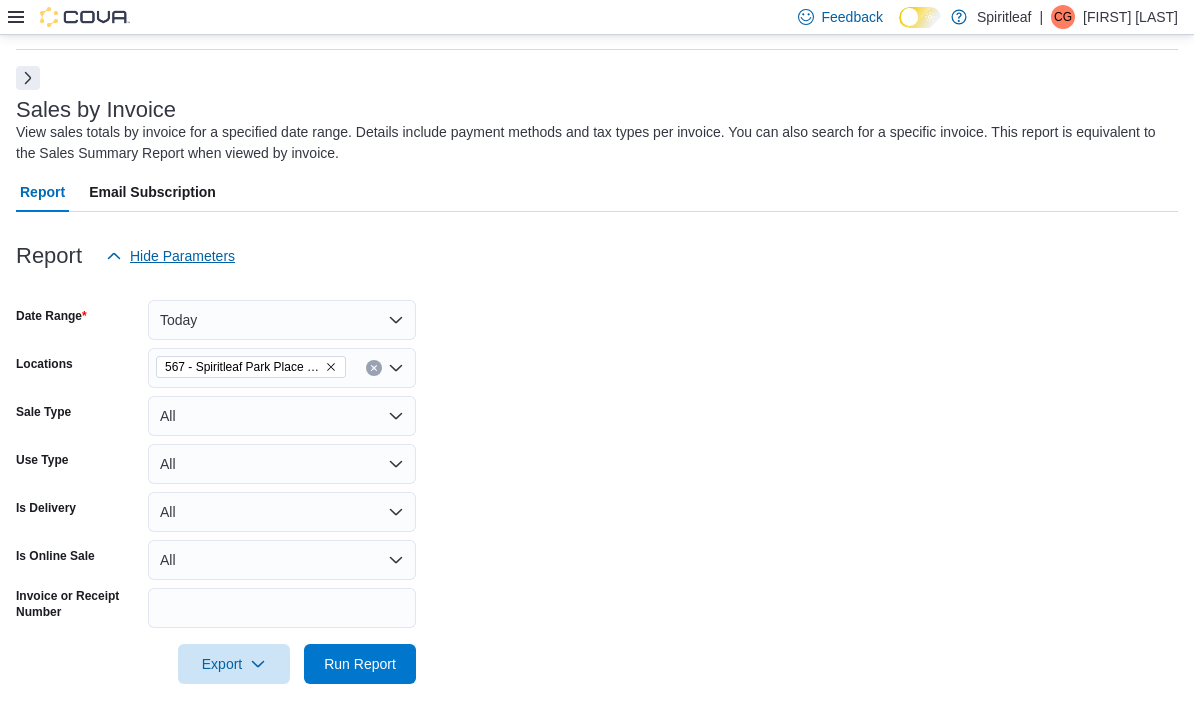 click on "Hide Parameters" at bounding box center [182, 256] 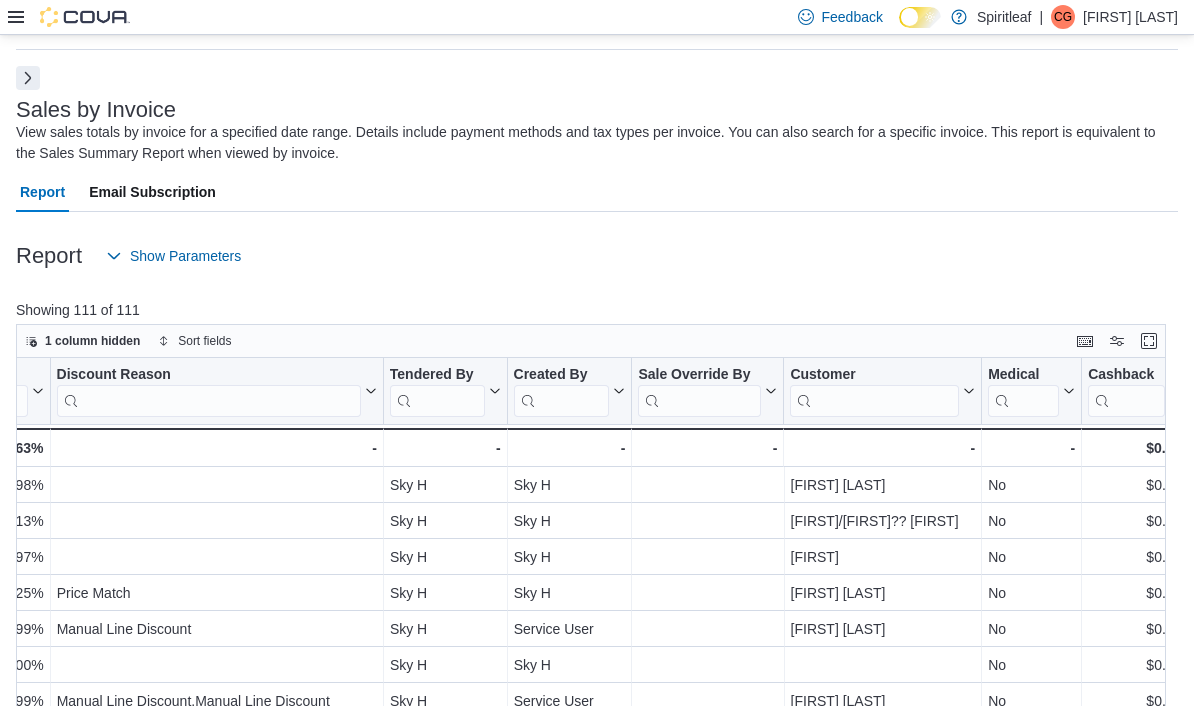 scroll, scrollTop: 0, scrollLeft: 2513, axis: horizontal 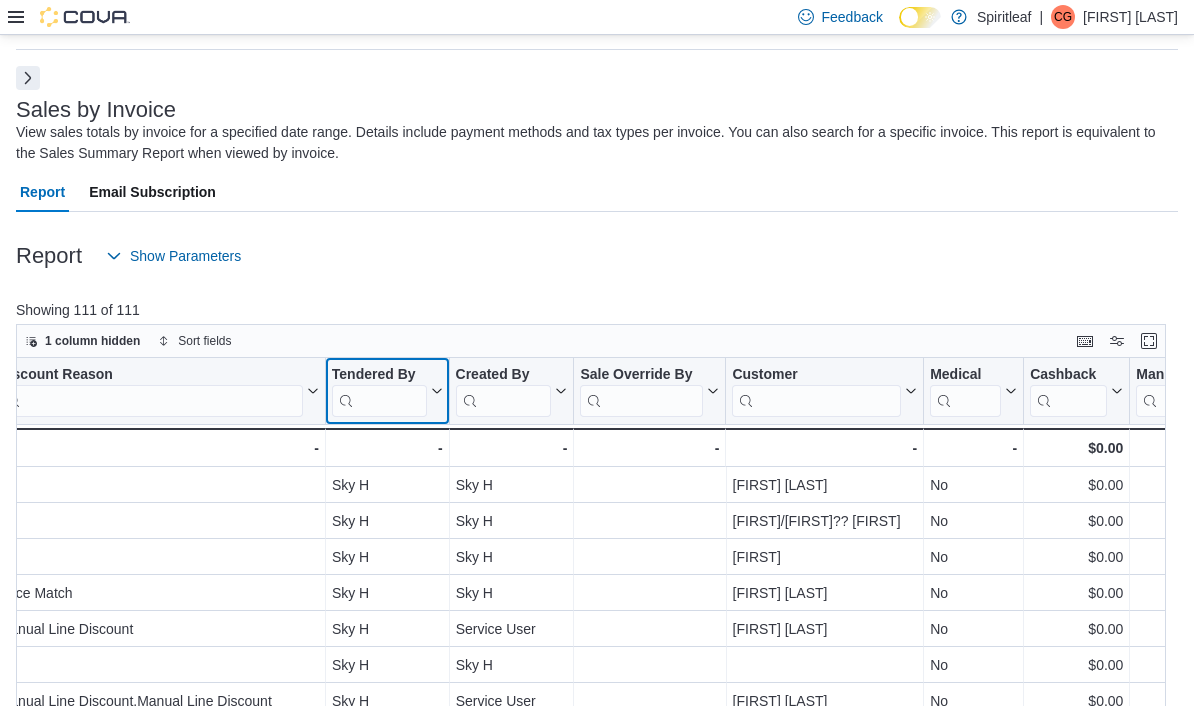 click at bounding box center [379, 401] 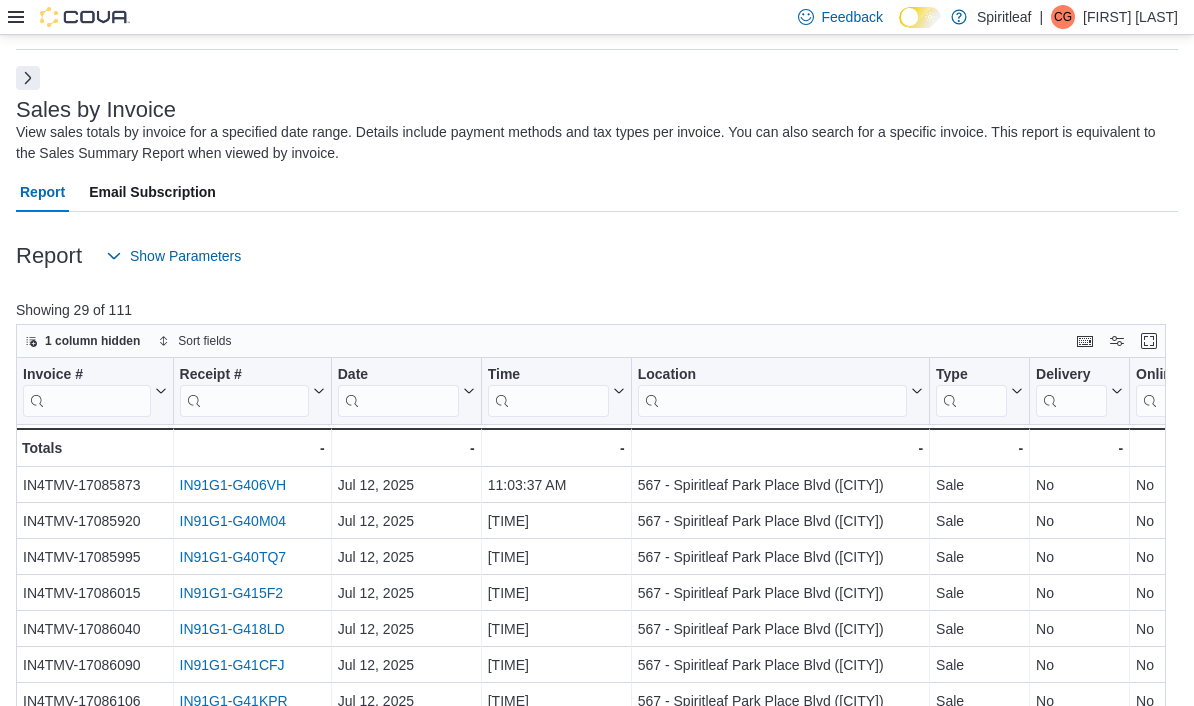 scroll, scrollTop: 0, scrollLeft: 0, axis: both 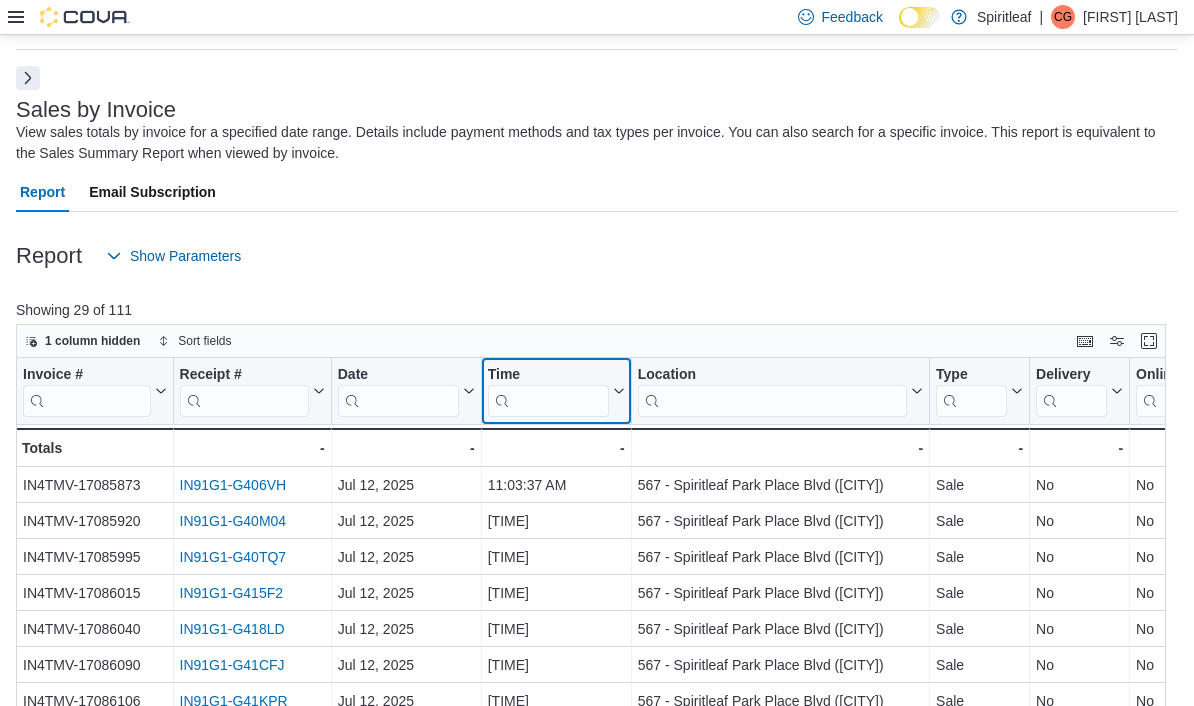 click 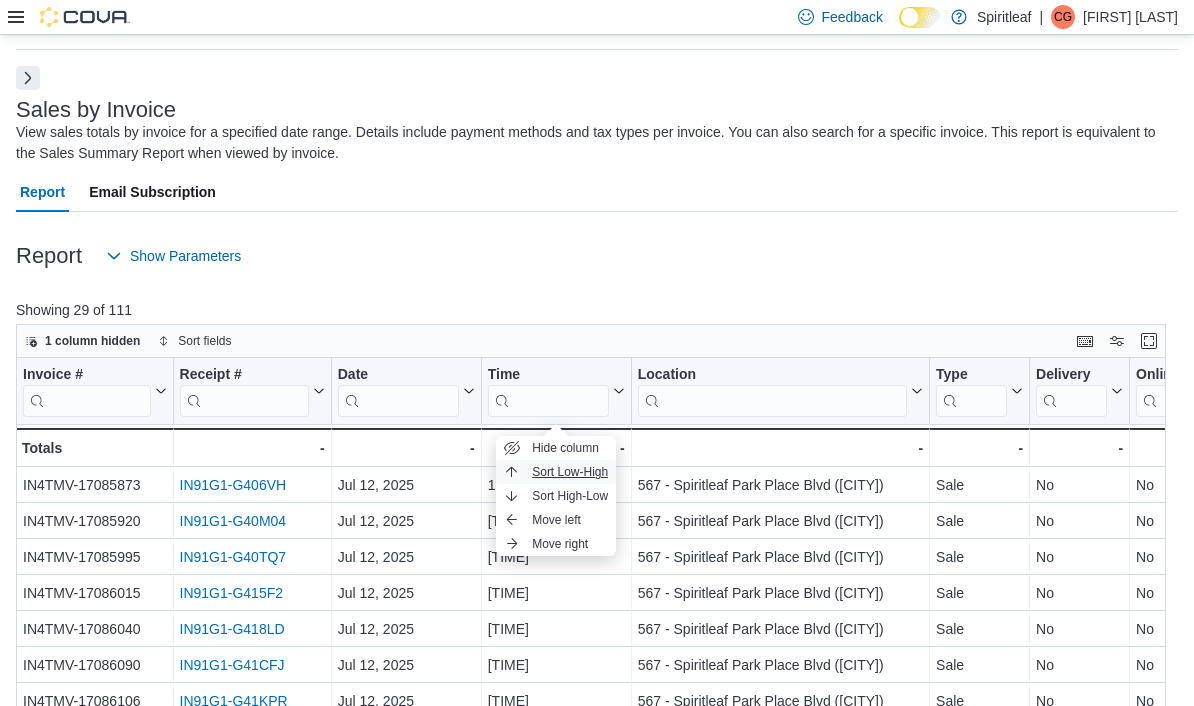 click on "Sort Low-High" at bounding box center (570, 472) 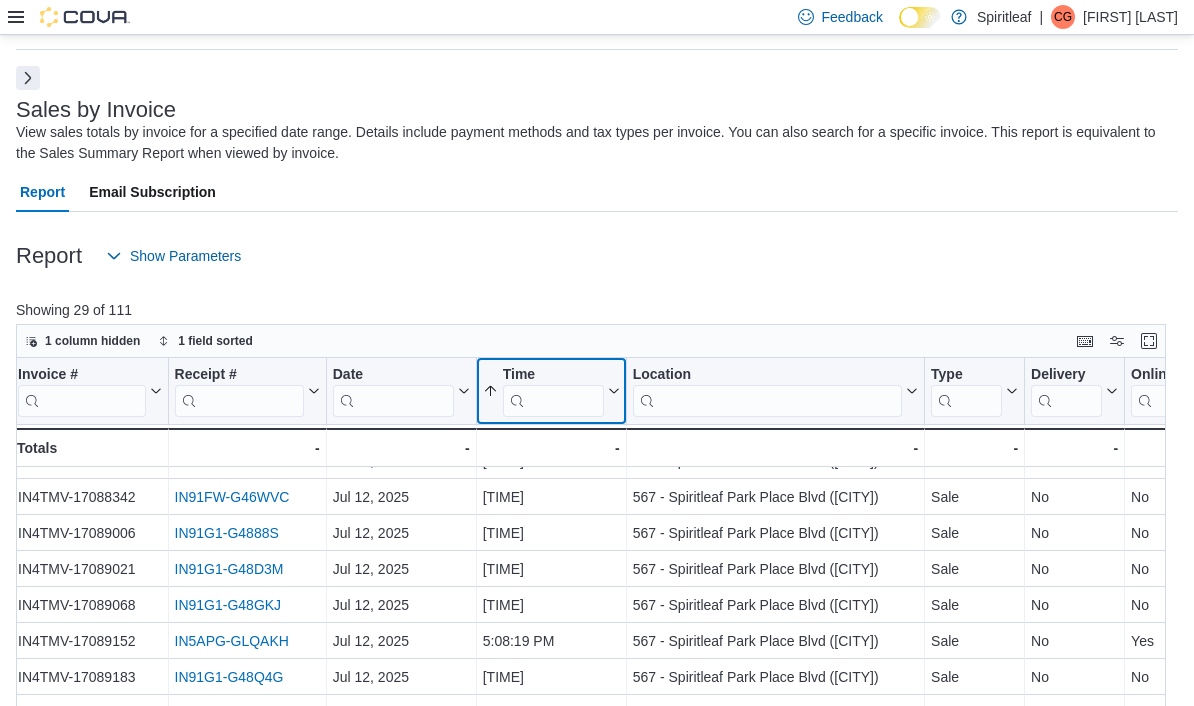 scroll, scrollTop: 564, scrollLeft: 5, axis: both 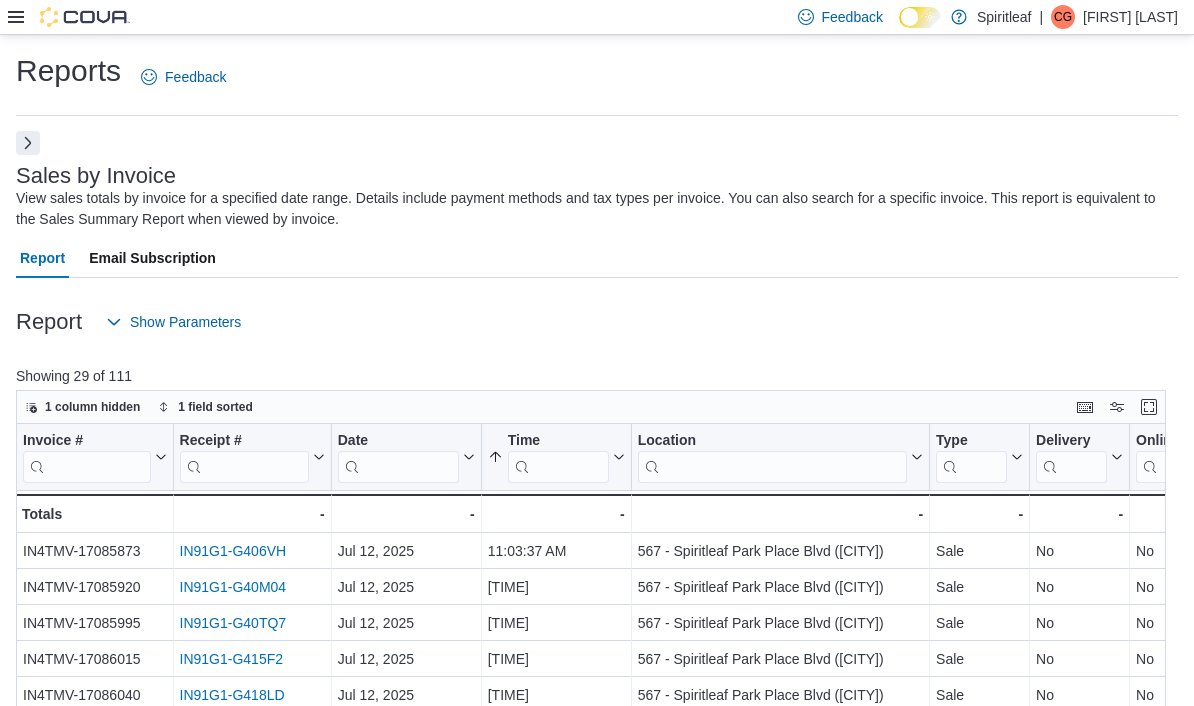 click at bounding box center [28, 143] 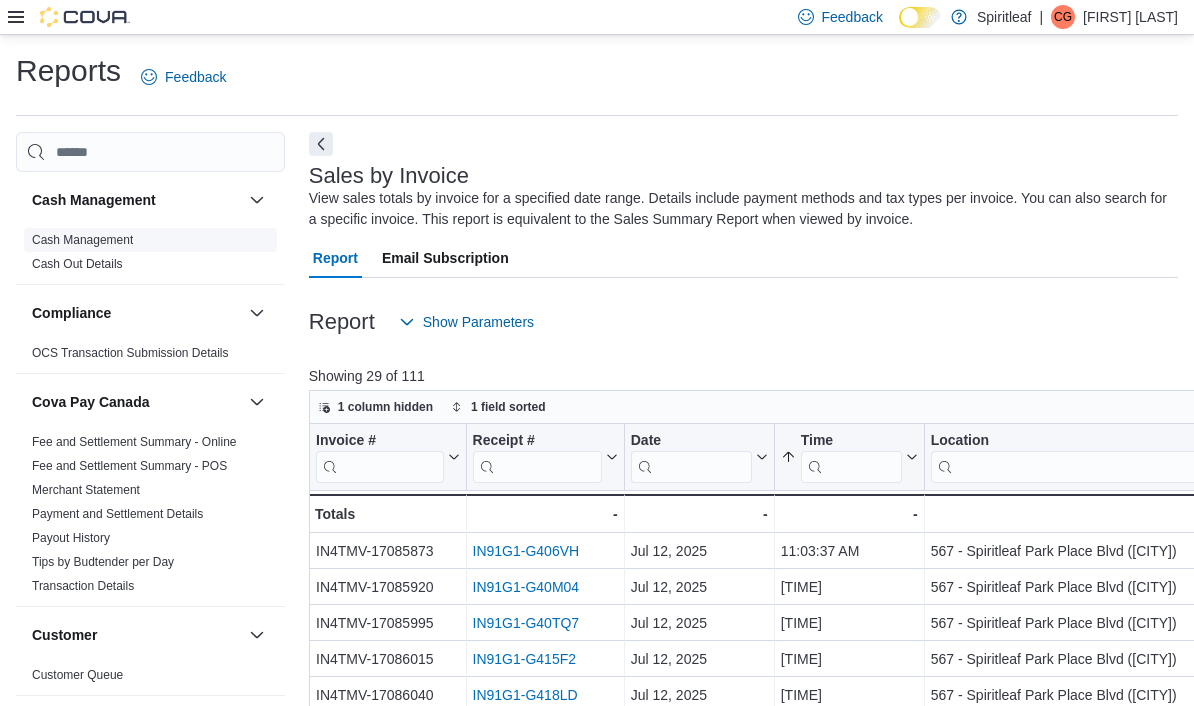 click on "Cash Management" at bounding box center (82, 240) 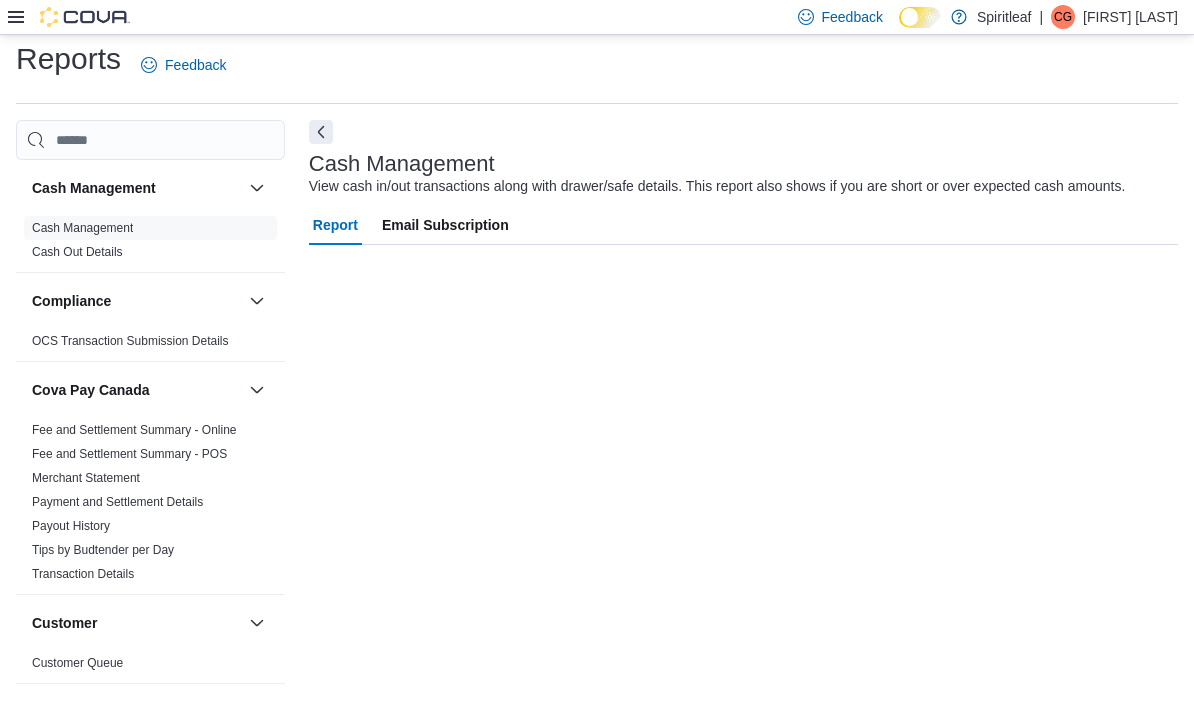 scroll, scrollTop: 45, scrollLeft: 0, axis: vertical 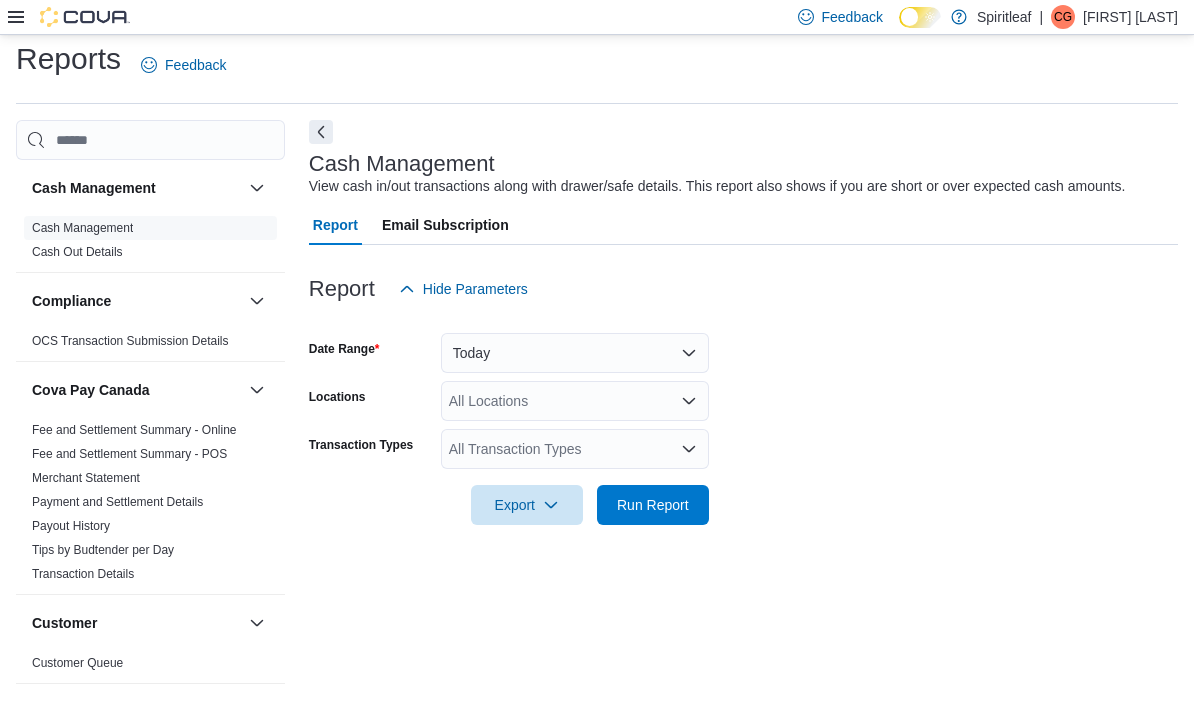 click on "All Locations" at bounding box center [575, 401] 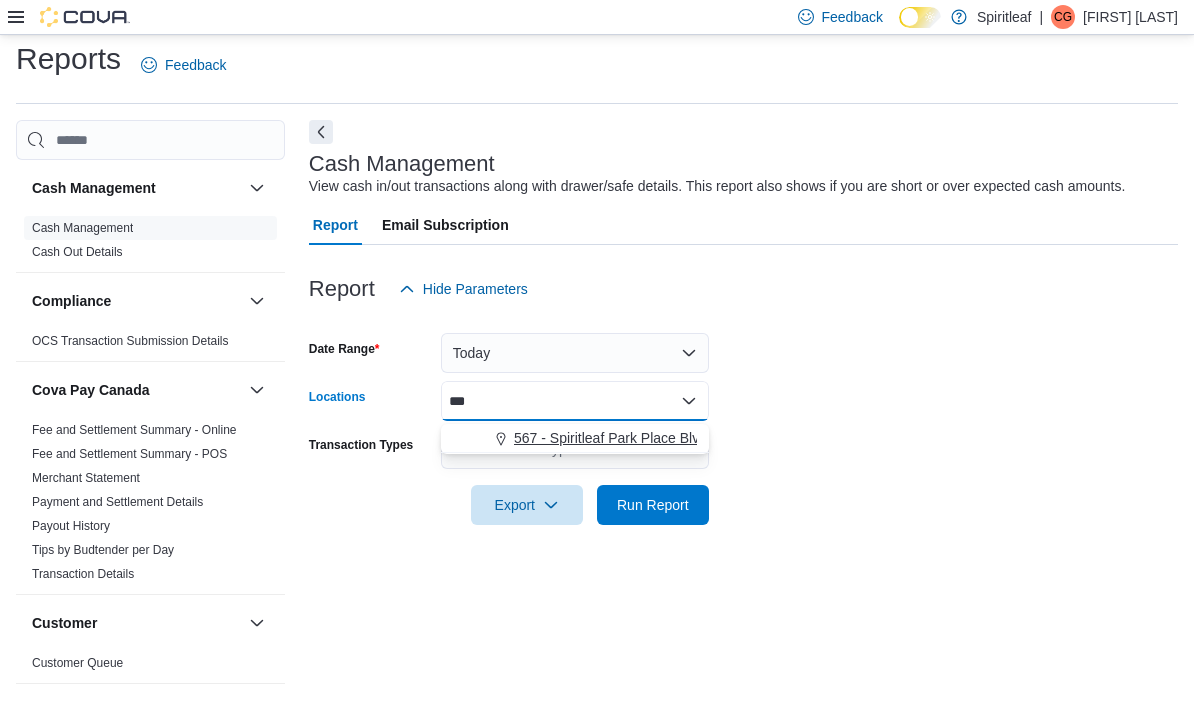 type on "***" 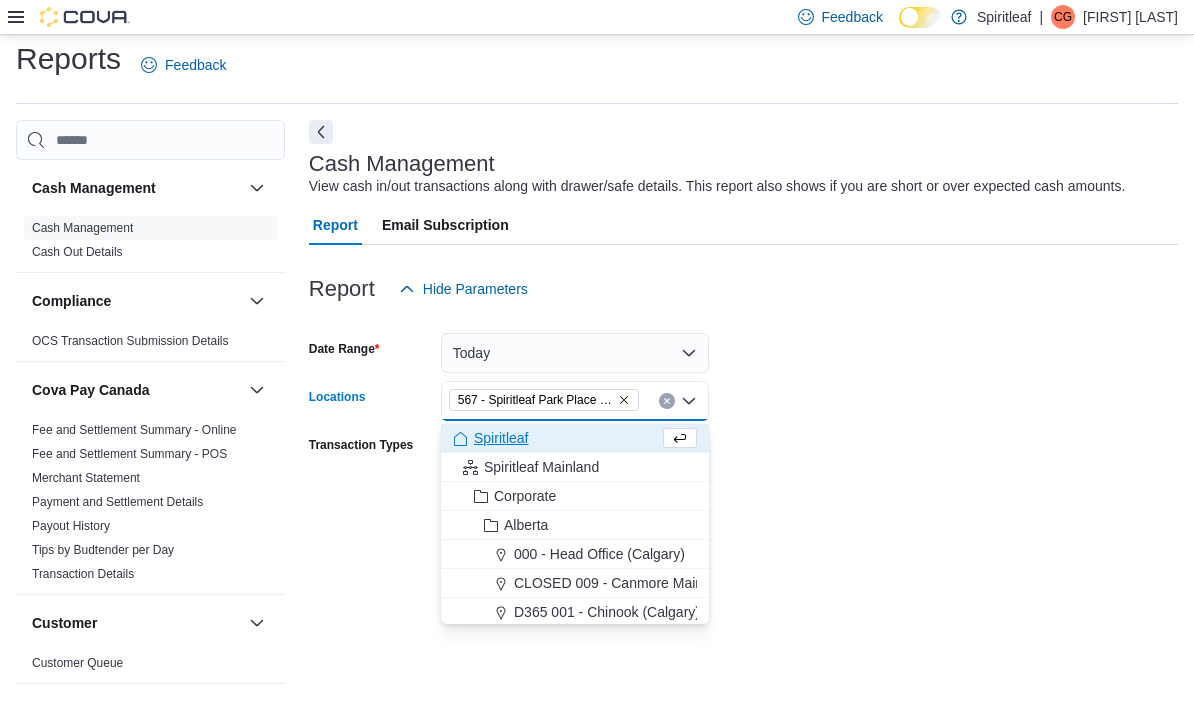 click on "Date Range Today Locations [NUMBER] - [BUSINESS_NAME] ([CITY]) Combo box. Selected. [NUMBER] - [BUSINESS_NAME] ([CITY]). Press Backspace to delete [NUMBER] - [BUSINESS_NAME] ([CITY]). Combo box input. All Locations. Type some text or, to display a list of choices, press Down Arrow. To exit the list of choices, press Escape. Transaction Types All Transaction Types Export  Run Report" at bounding box center [743, 417] 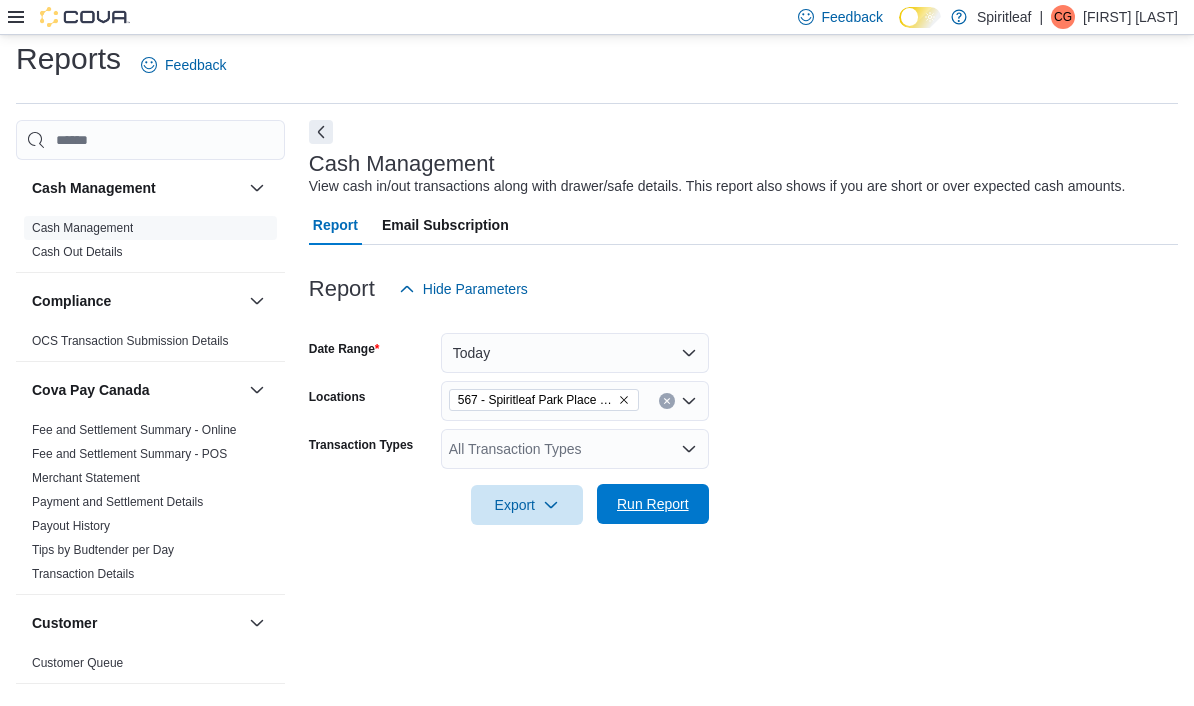 click on "Run Report" at bounding box center (653, 504) 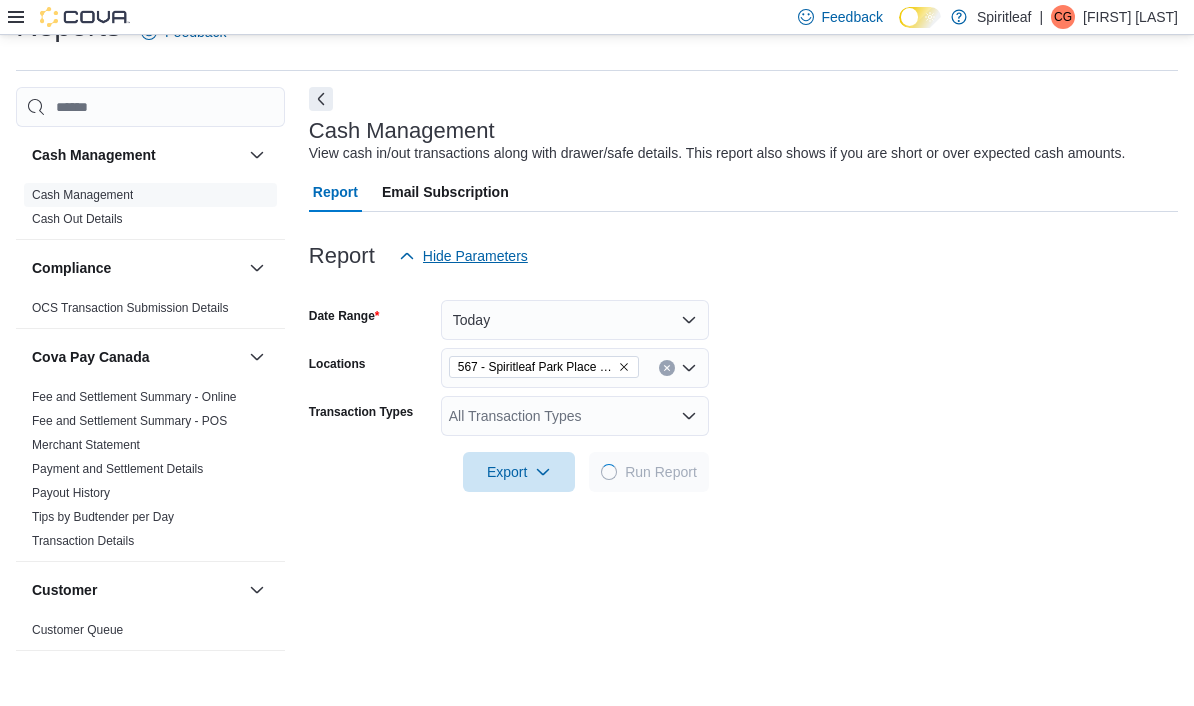 click on "Hide Parameters" at bounding box center [475, 256] 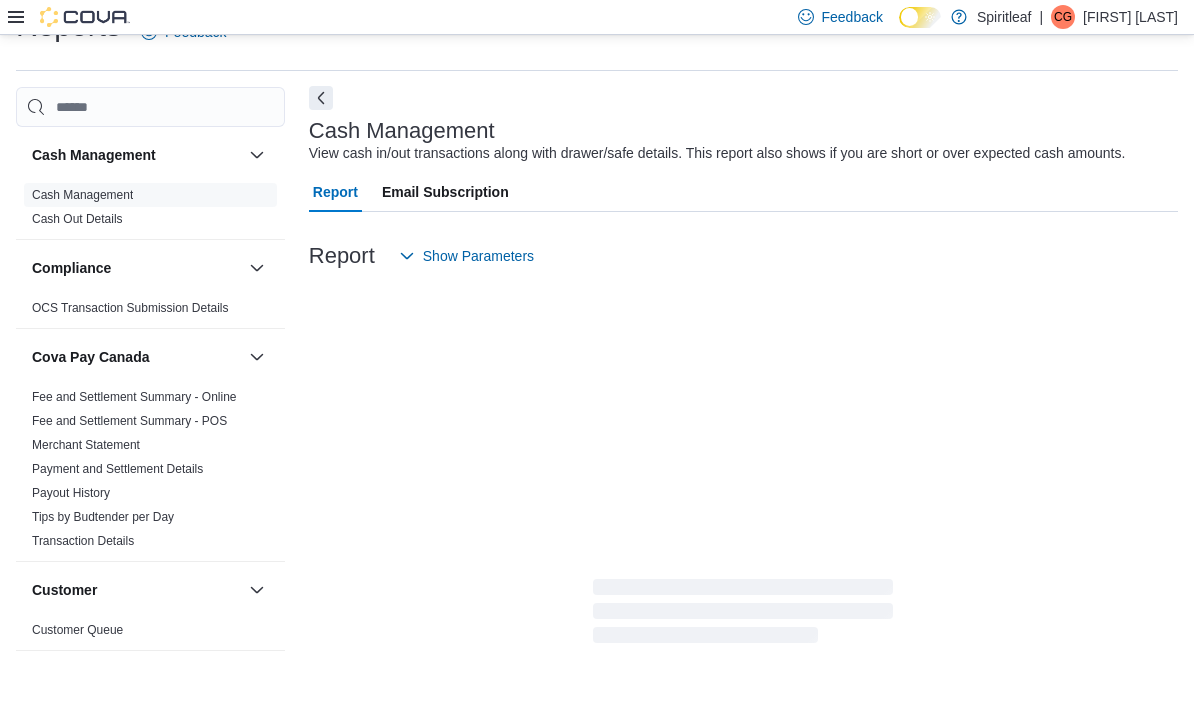 click at bounding box center (321, 98) 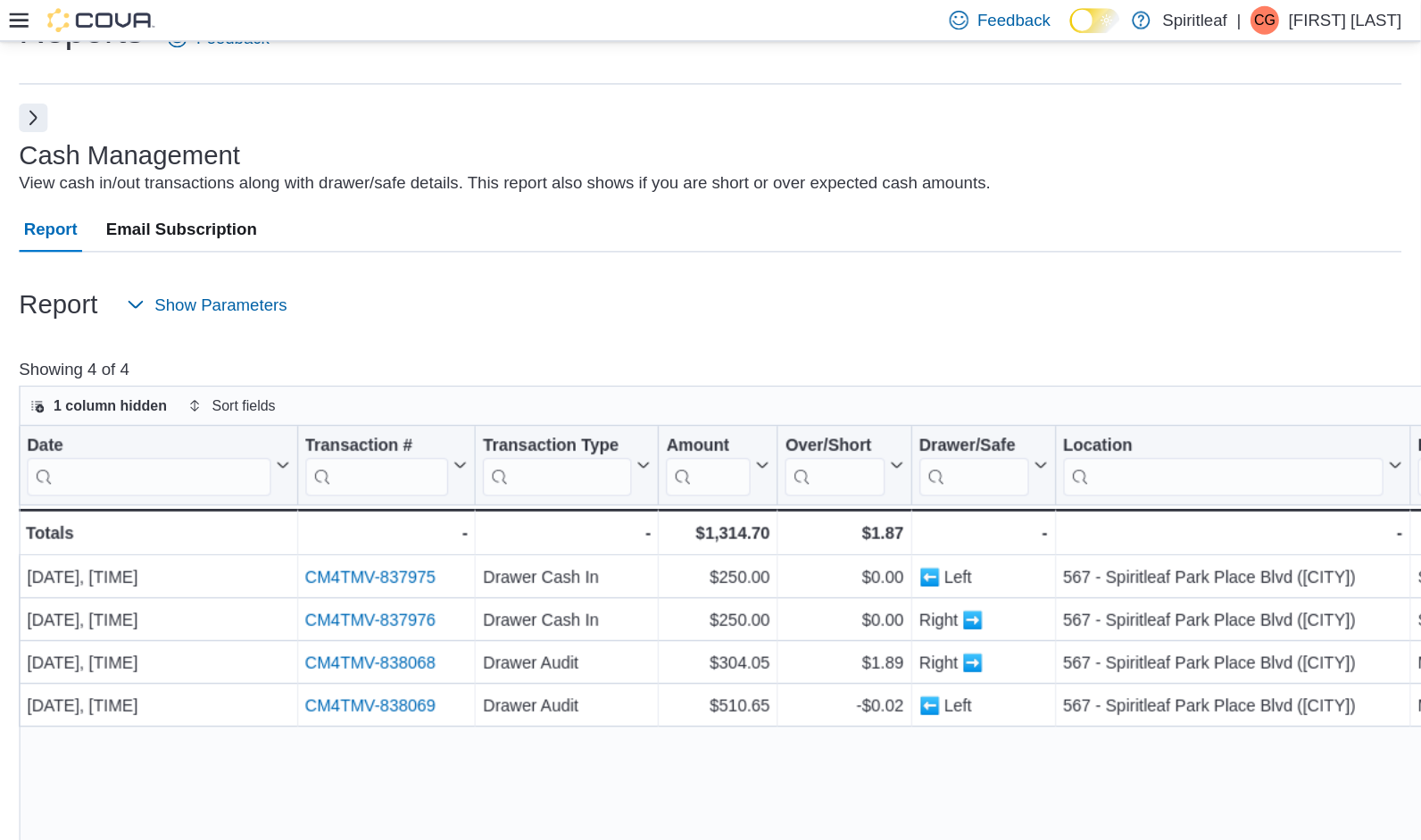 scroll, scrollTop: 0, scrollLeft: 0, axis: both 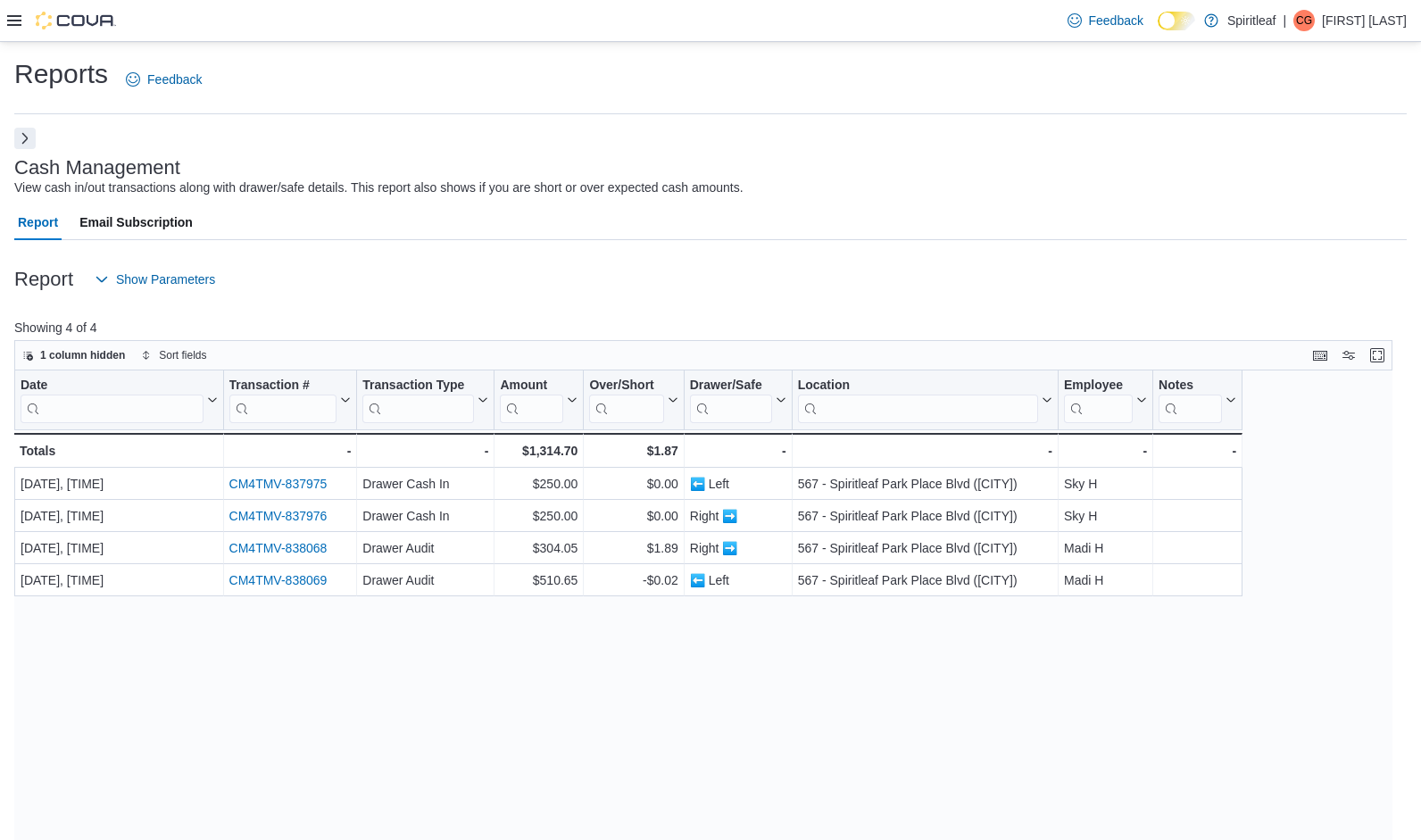 click at bounding box center (25, 138) 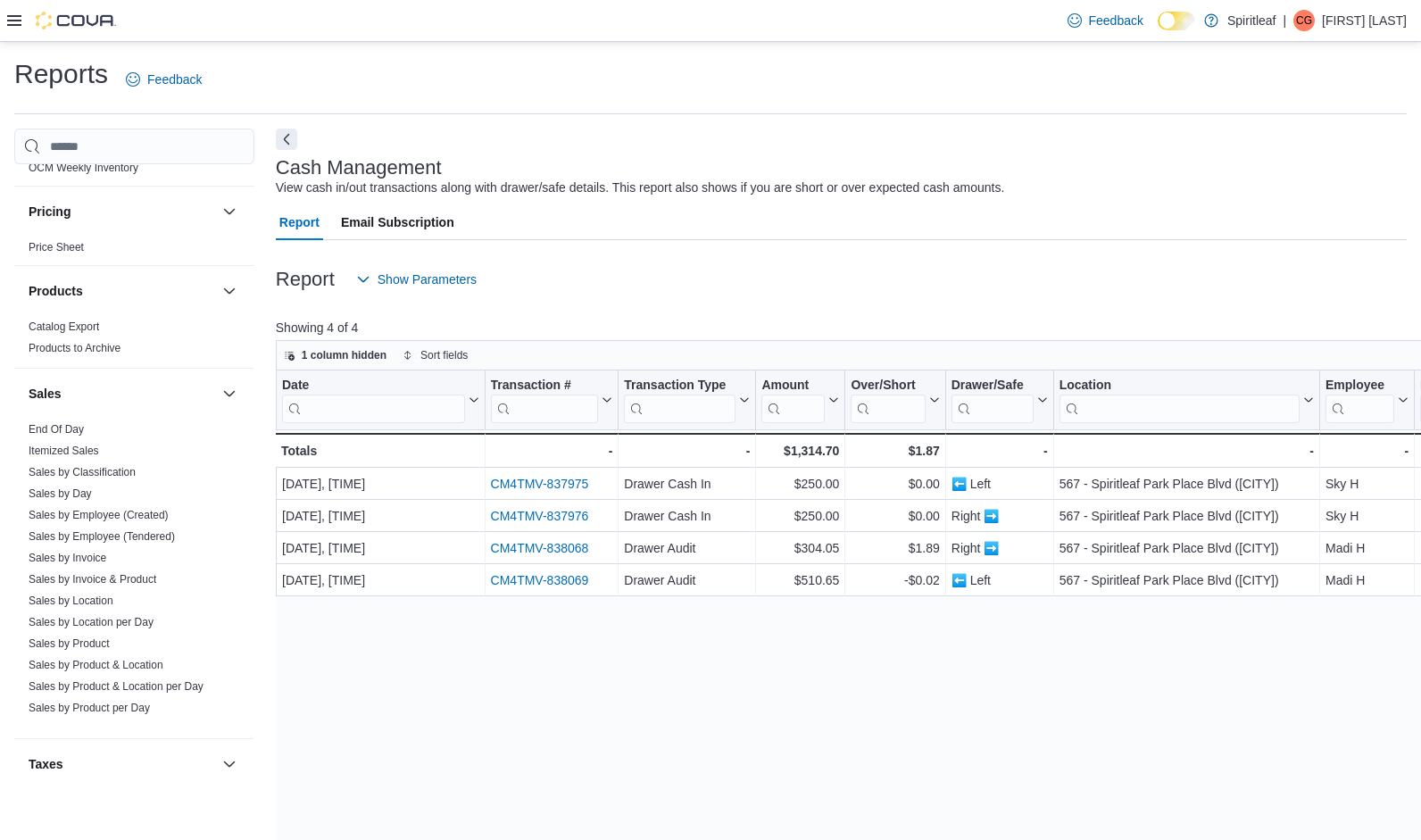 scroll, scrollTop: 1188, scrollLeft: 0, axis: vertical 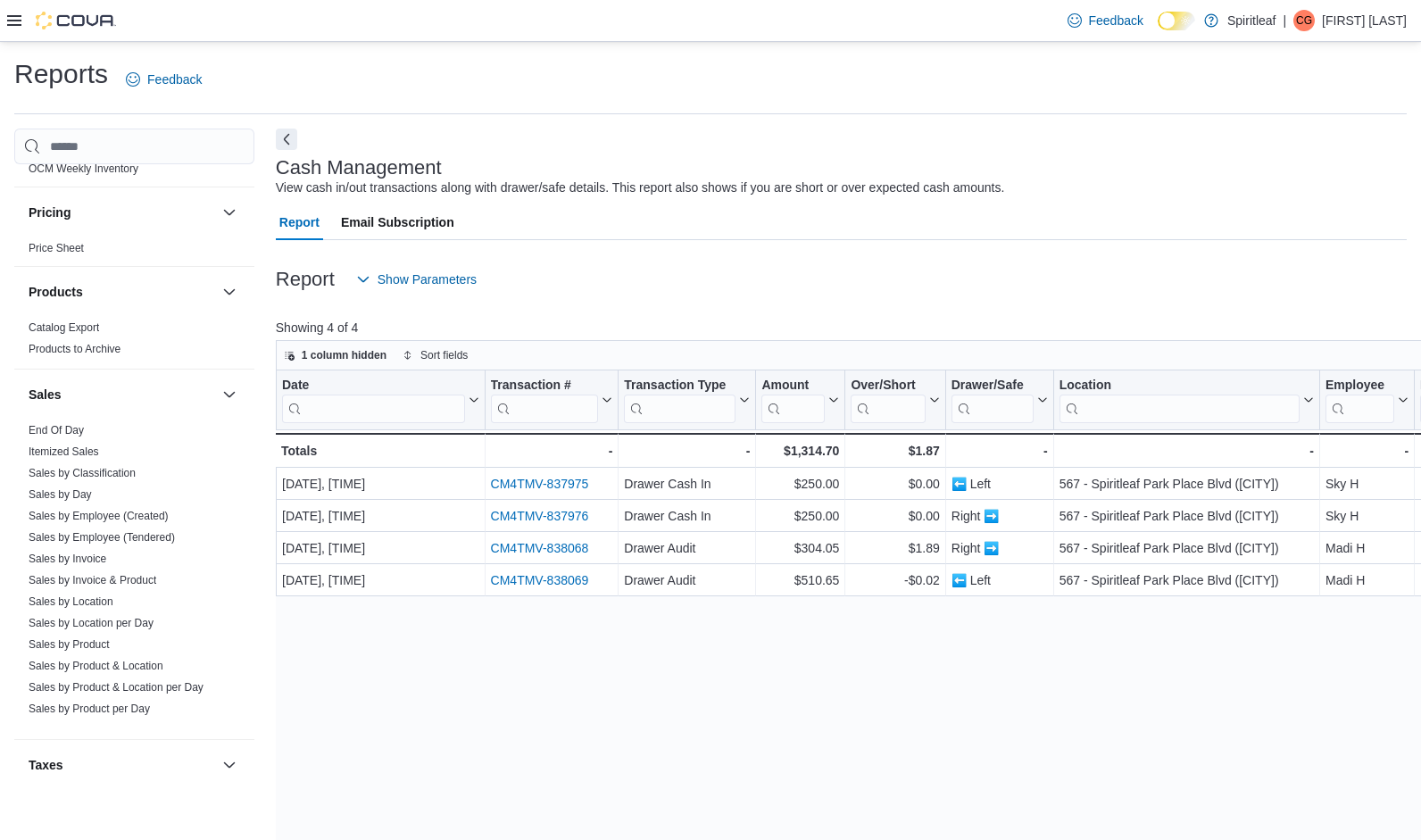 click 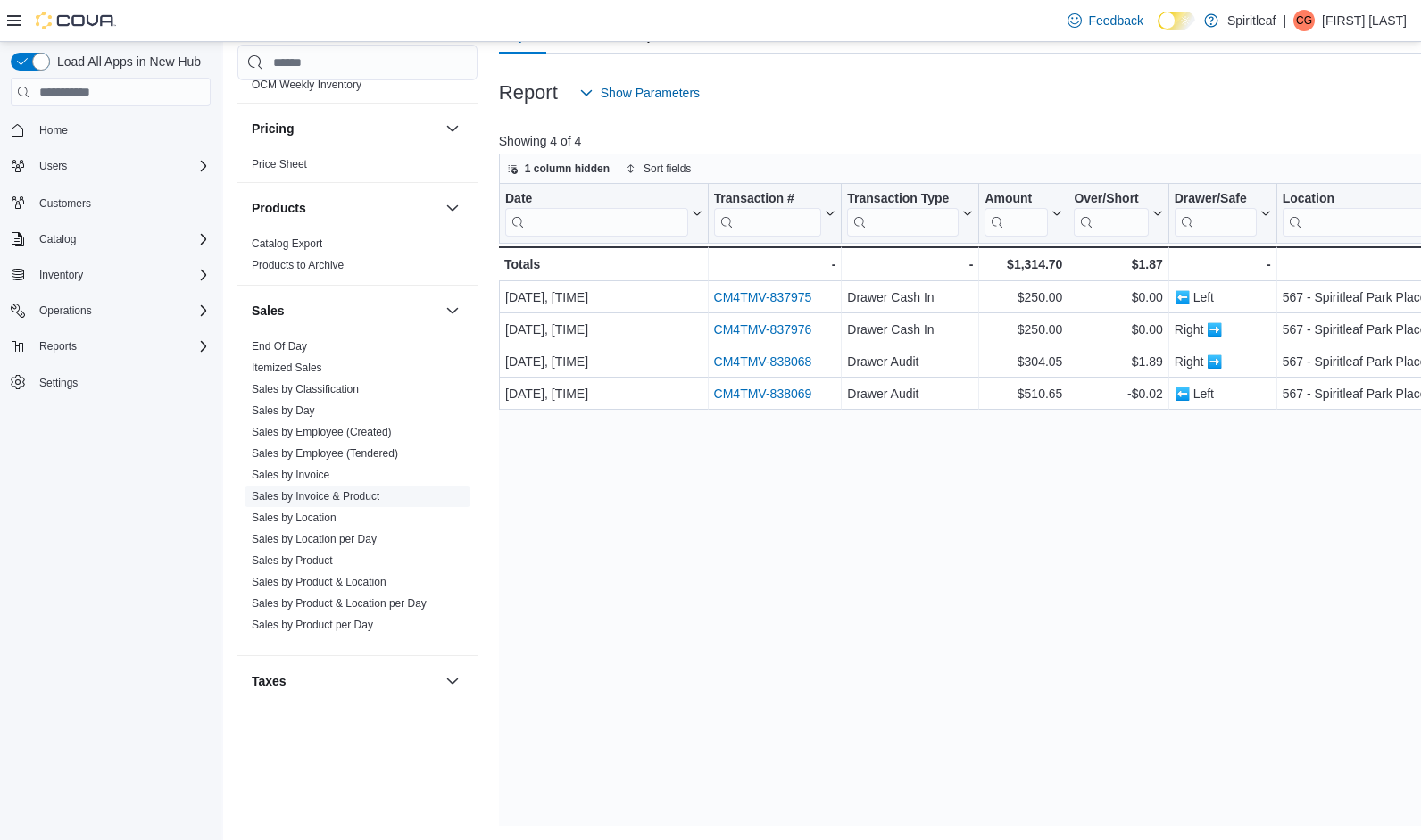 scroll, scrollTop: 253, scrollLeft: 0, axis: vertical 